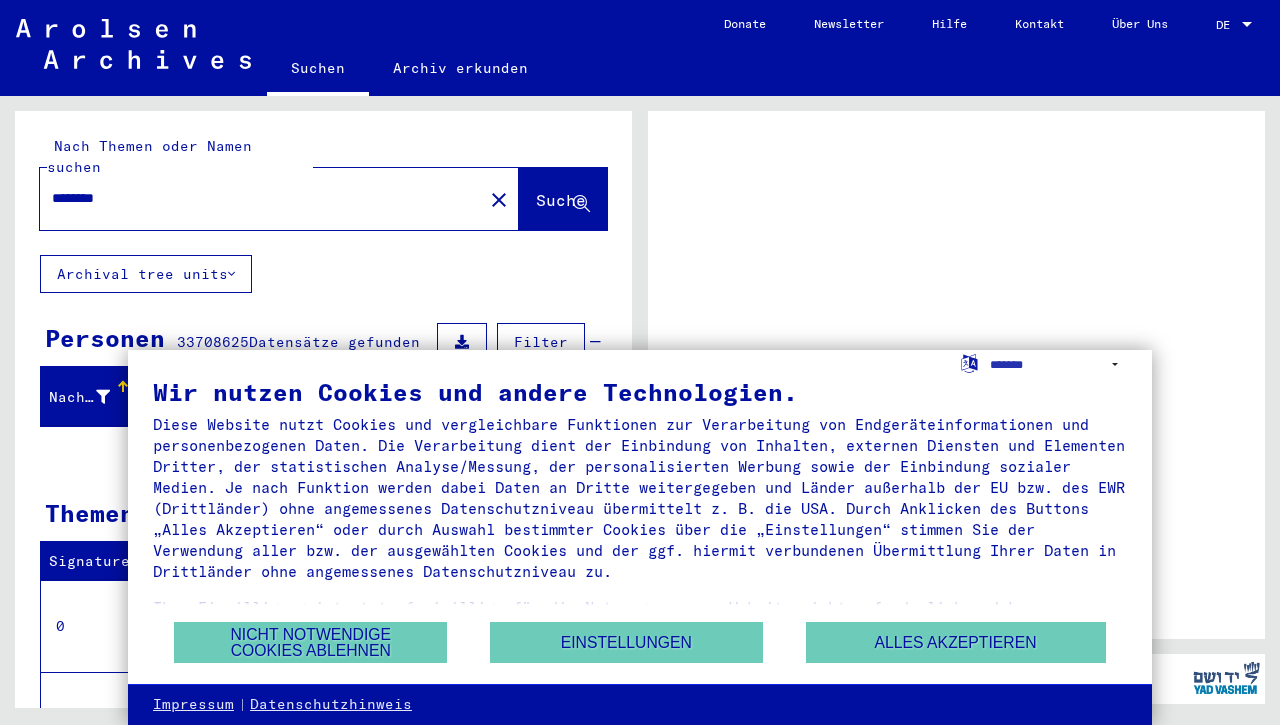 scroll, scrollTop: 0, scrollLeft: 0, axis: both 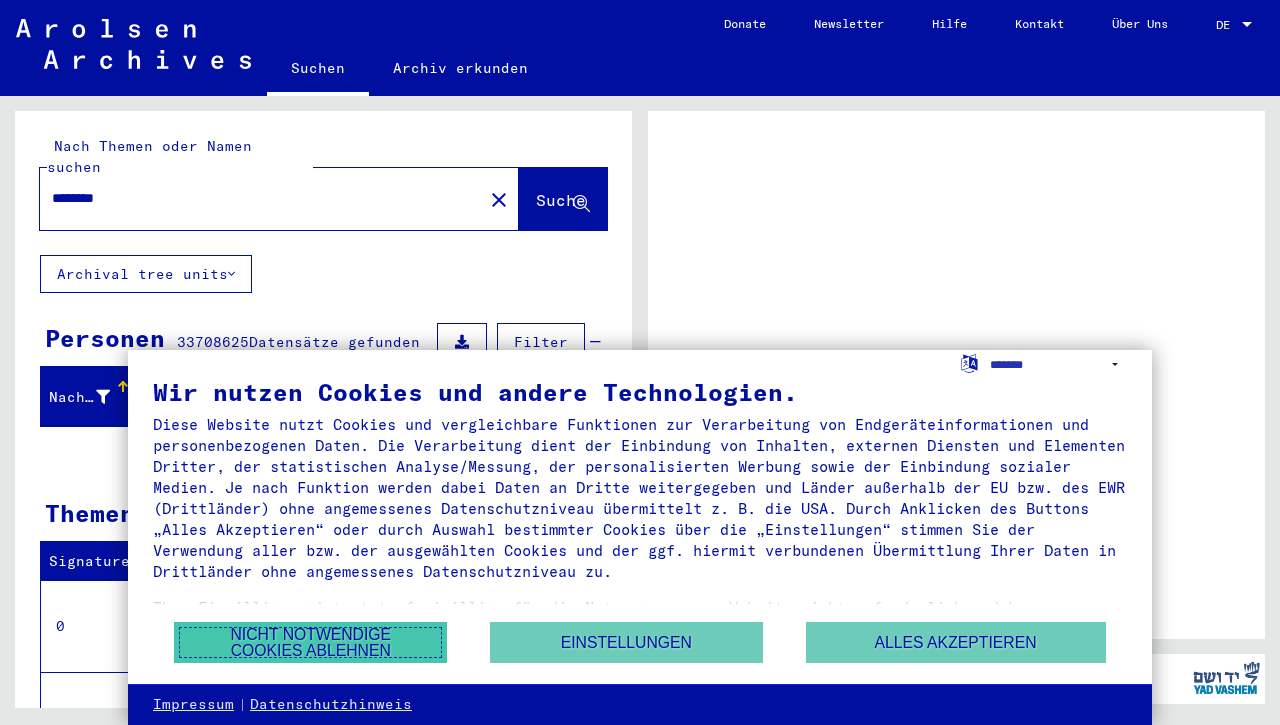 click on "Nicht notwendige Cookies ablehnen" at bounding box center (310, 642) 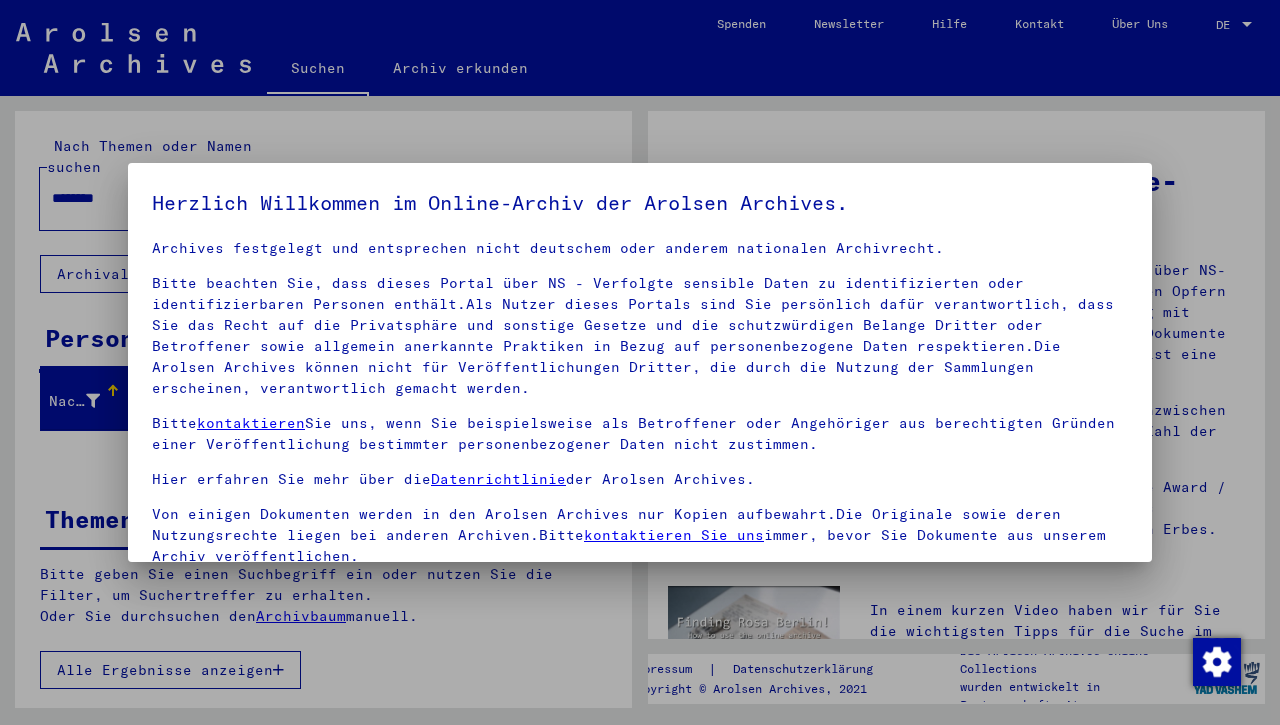 scroll, scrollTop: 51, scrollLeft: 0, axis: vertical 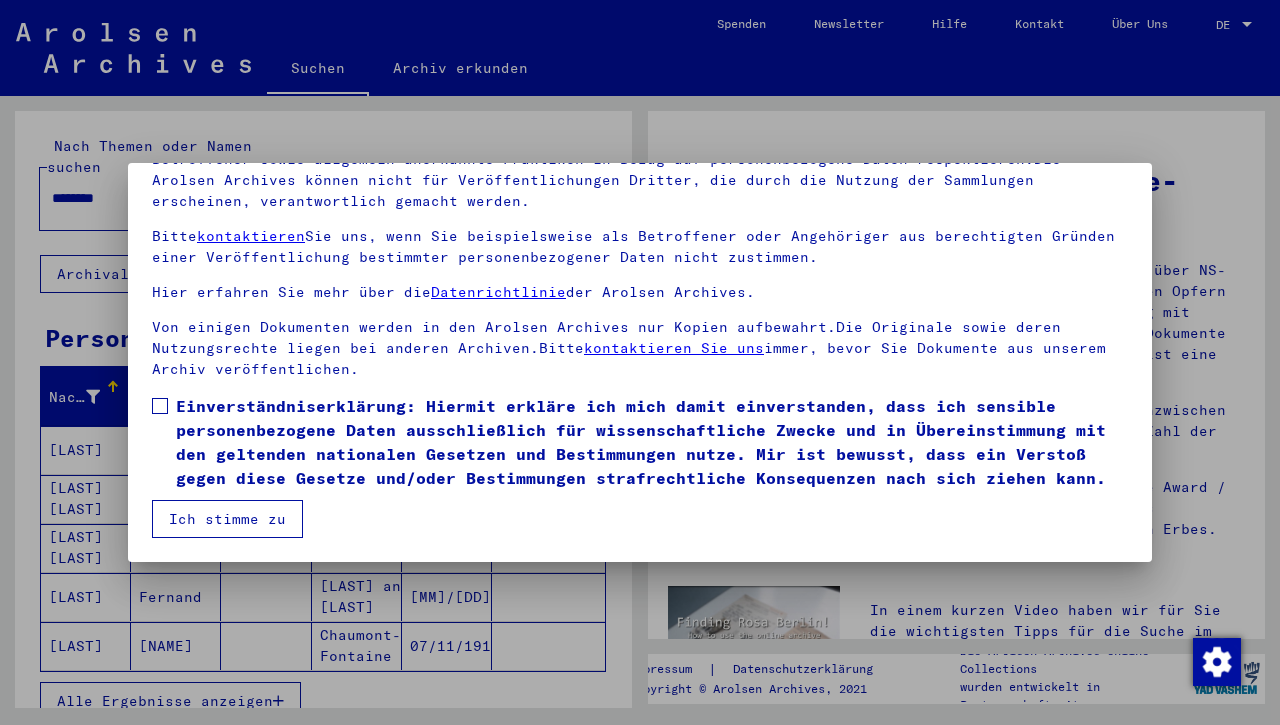 click at bounding box center (160, 406) 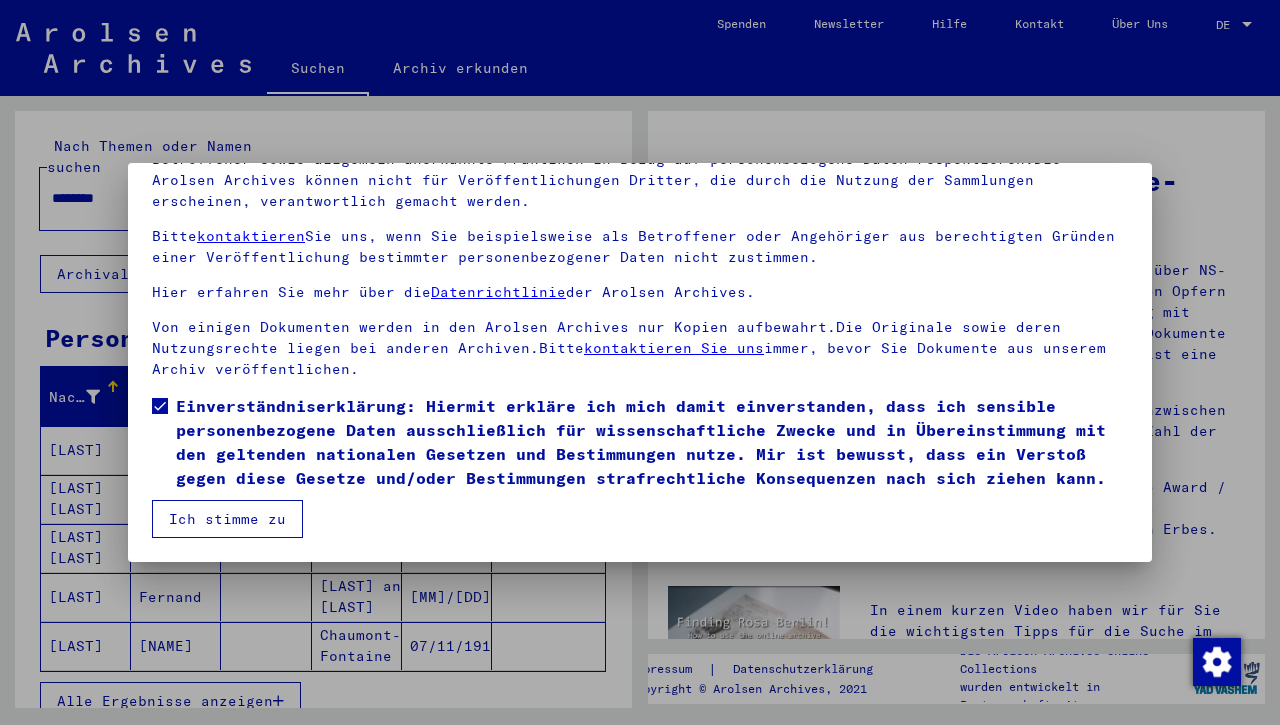 click on "Ich stimme zu" at bounding box center [227, 519] 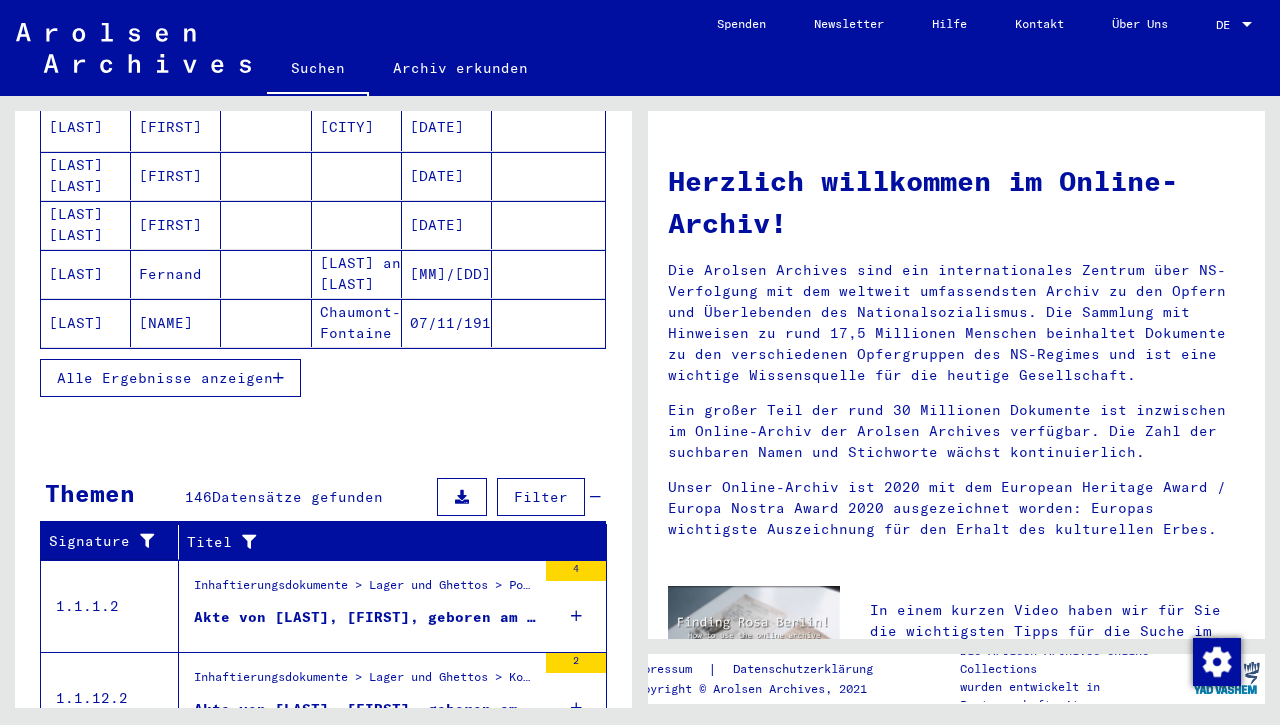 scroll, scrollTop: 324, scrollLeft: 0, axis: vertical 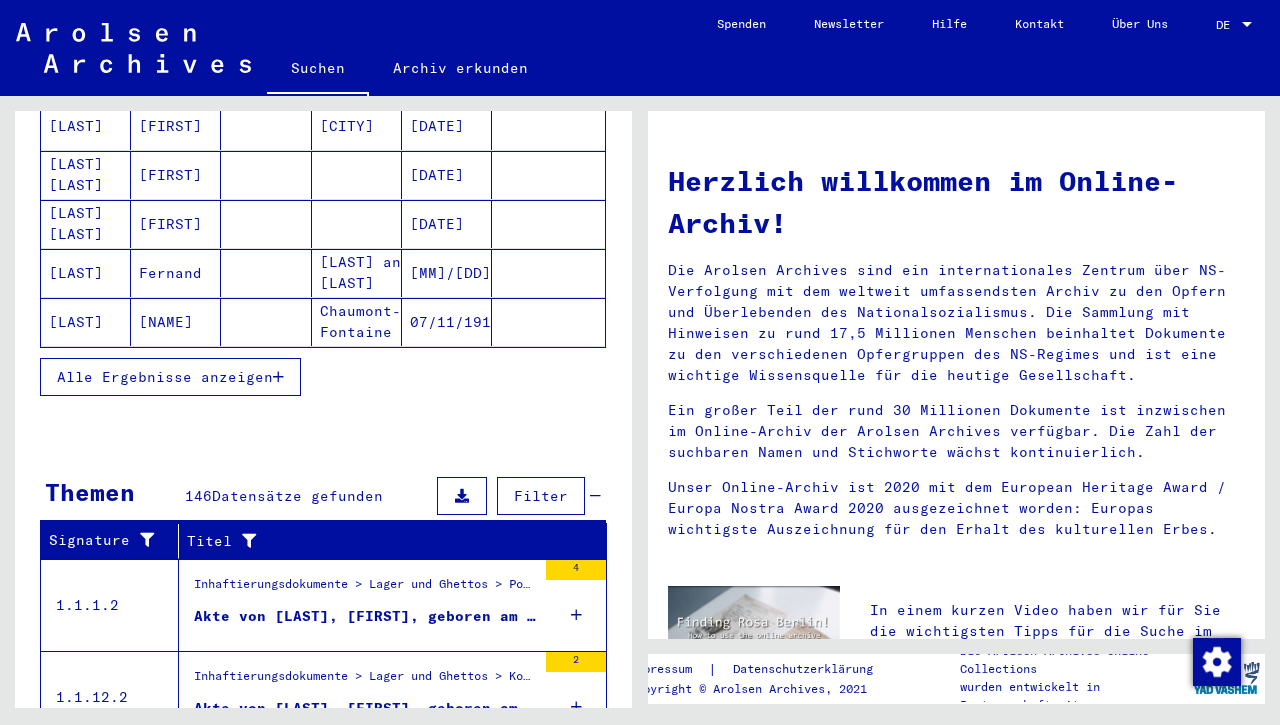 click on "Alle Ergebnisse anzeigen" at bounding box center (165, 377) 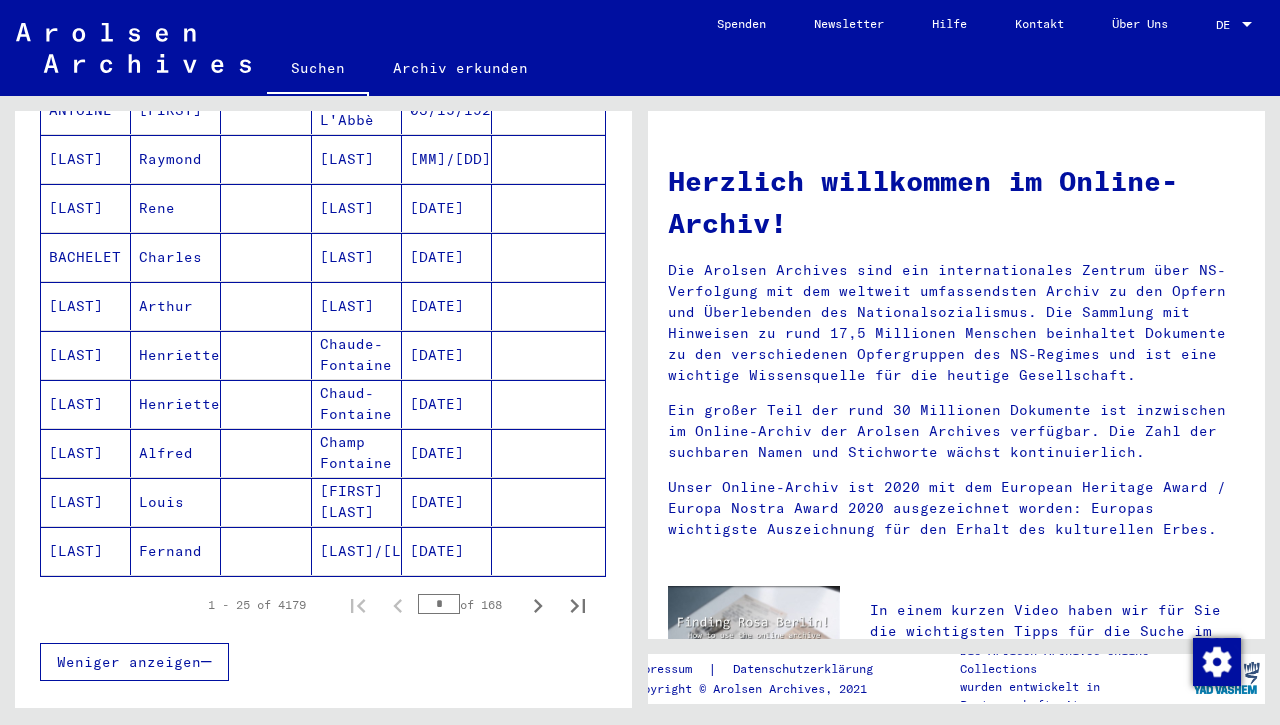 scroll, scrollTop: 1080, scrollLeft: 0, axis: vertical 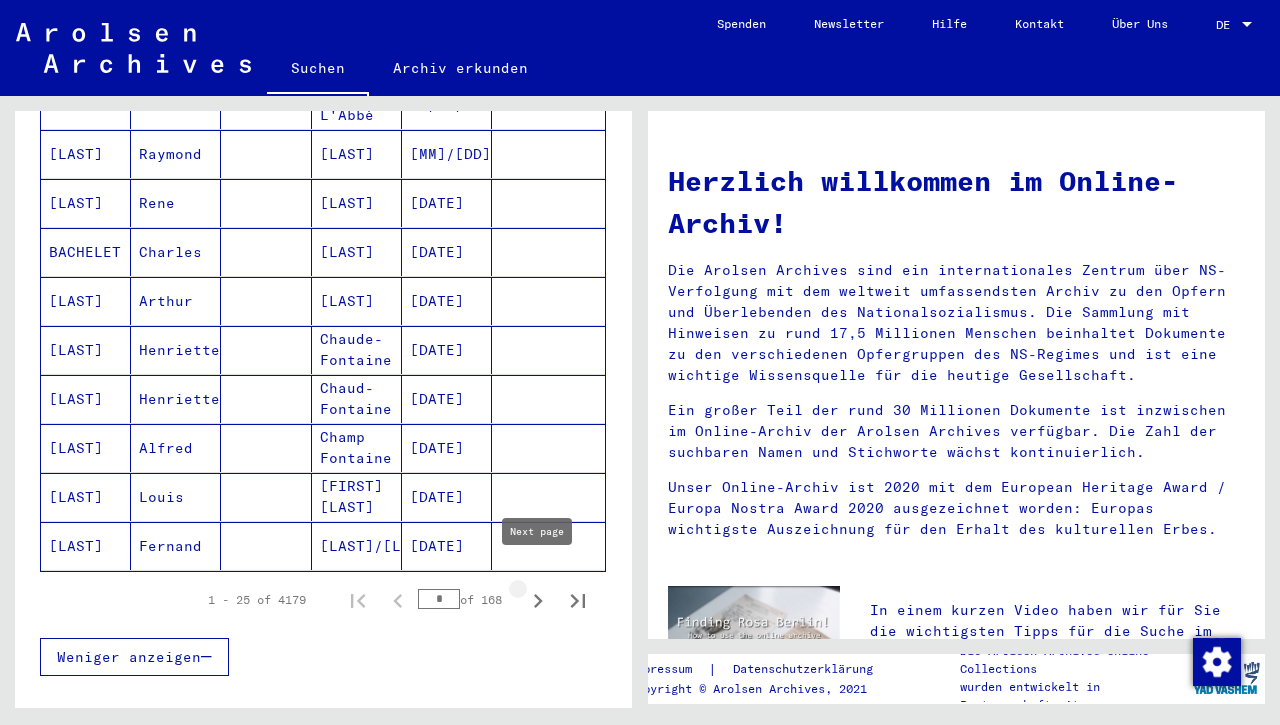 click at bounding box center [538, 601] 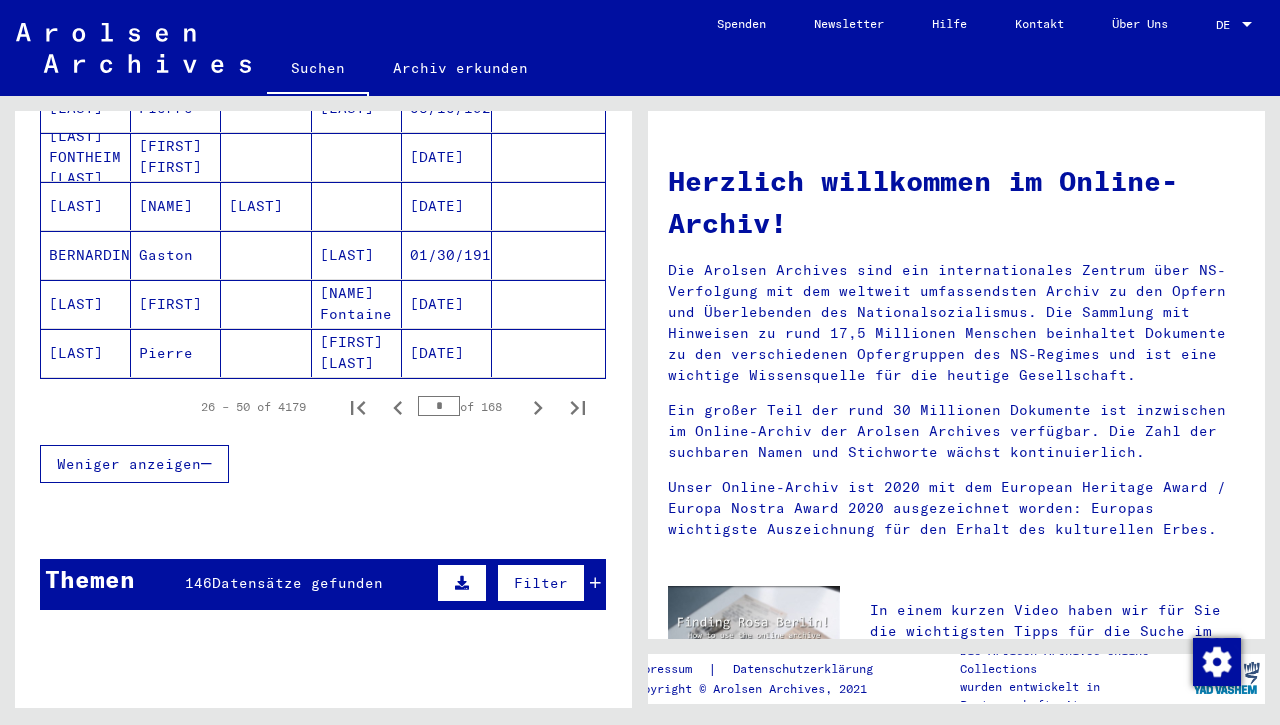 scroll, scrollTop: 1512, scrollLeft: 0, axis: vertical 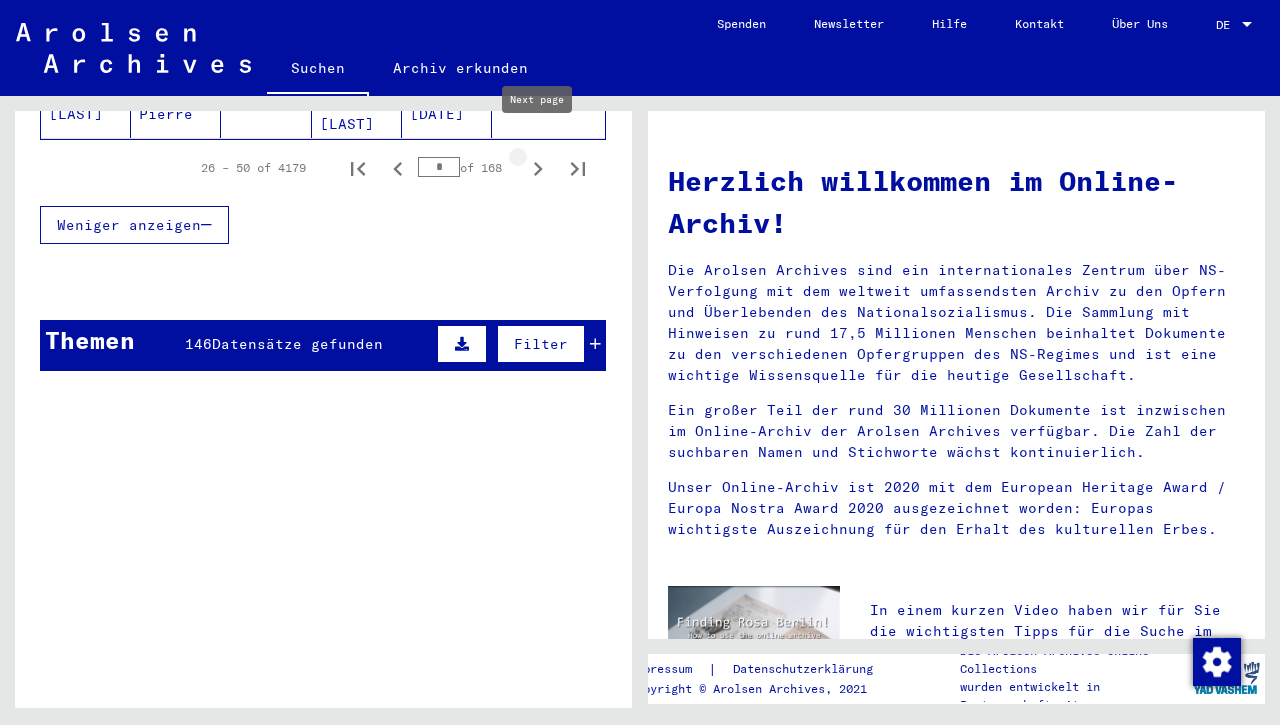 click at bounding box center (538, 169) 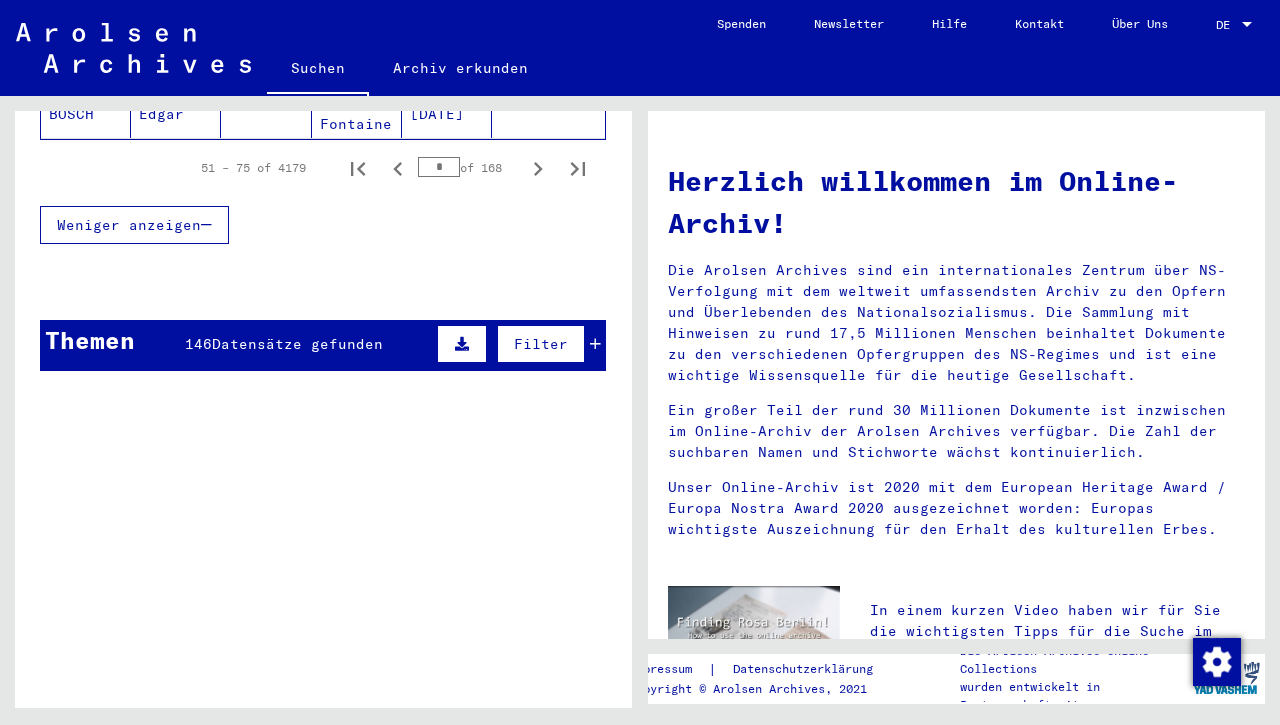 click at bounding box center (538, 169) 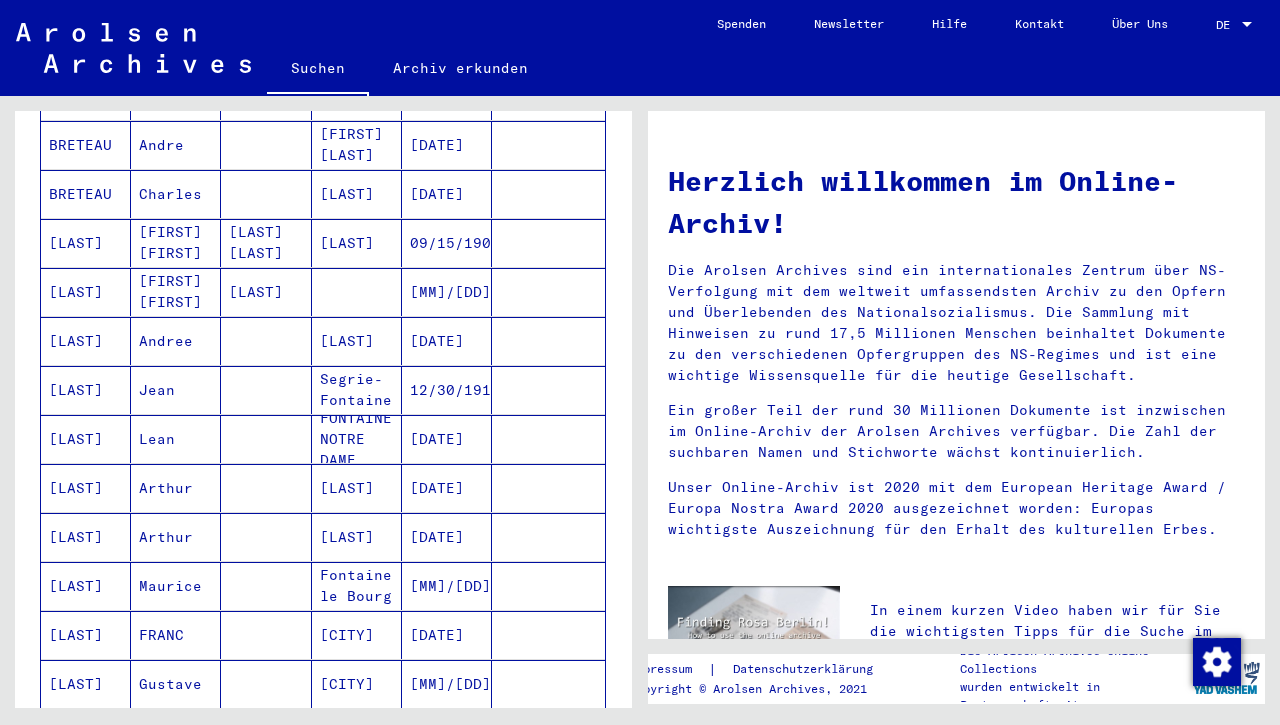 scroll, scrollTop: 0, scrollLeft: 0, axis: both 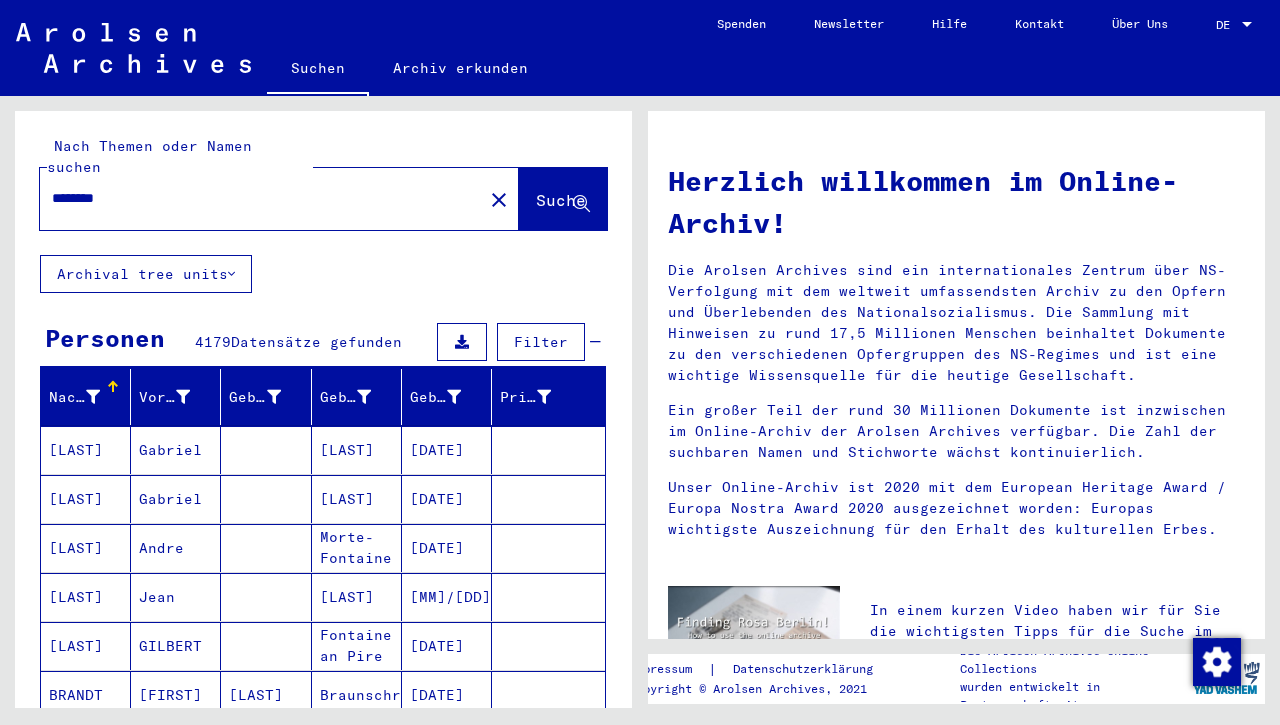 click at bounding box center [231, 274] 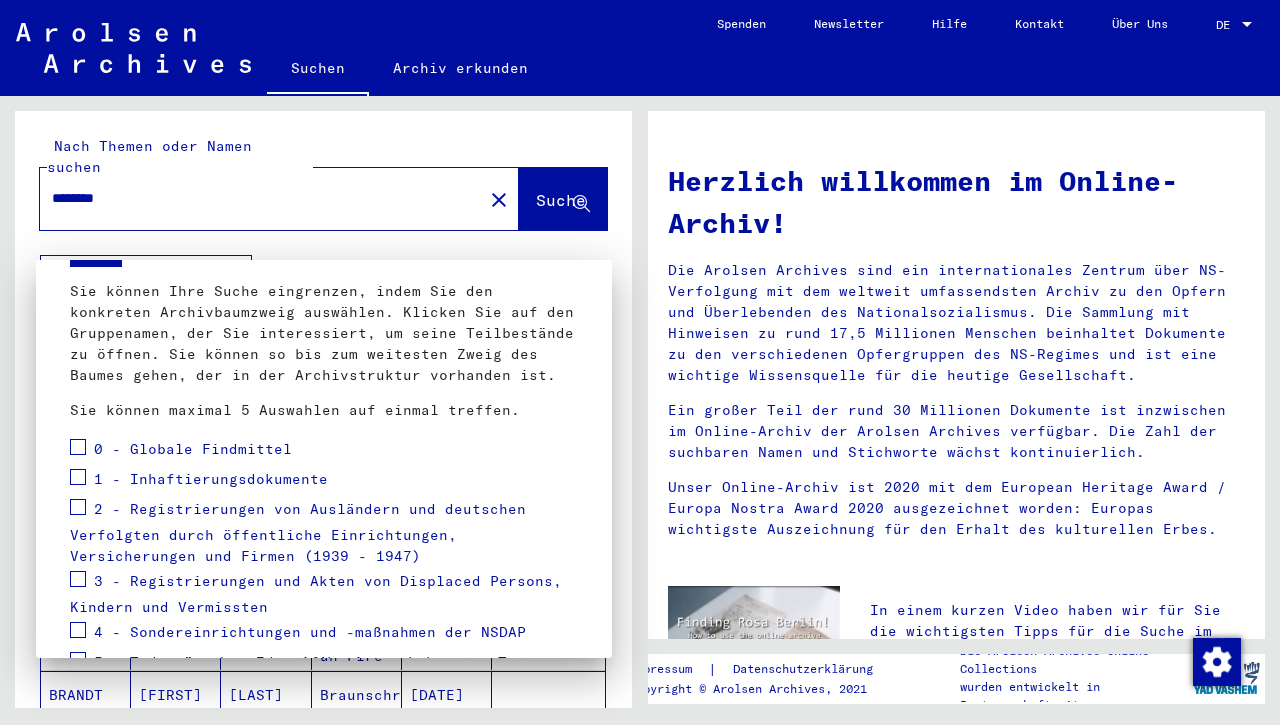 scroll, scrollTop: 0, scrollLeft: 0, axis: both 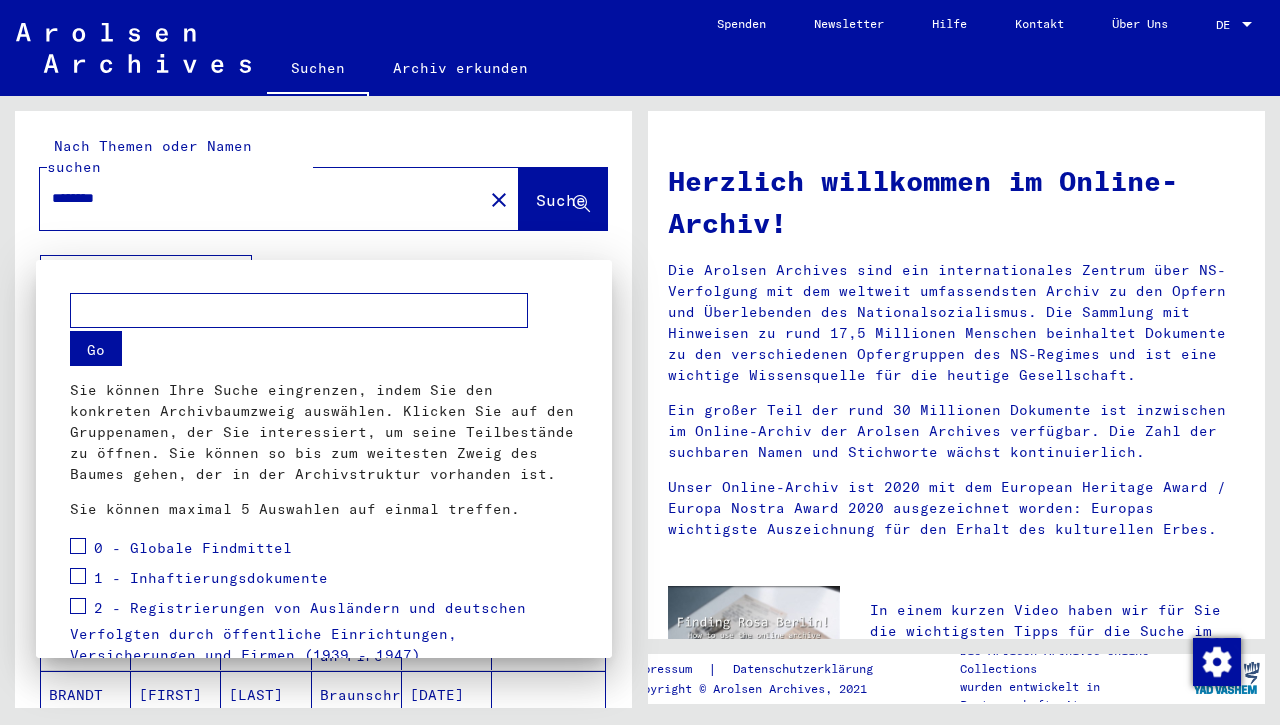 click at bounding box center [78, 546] 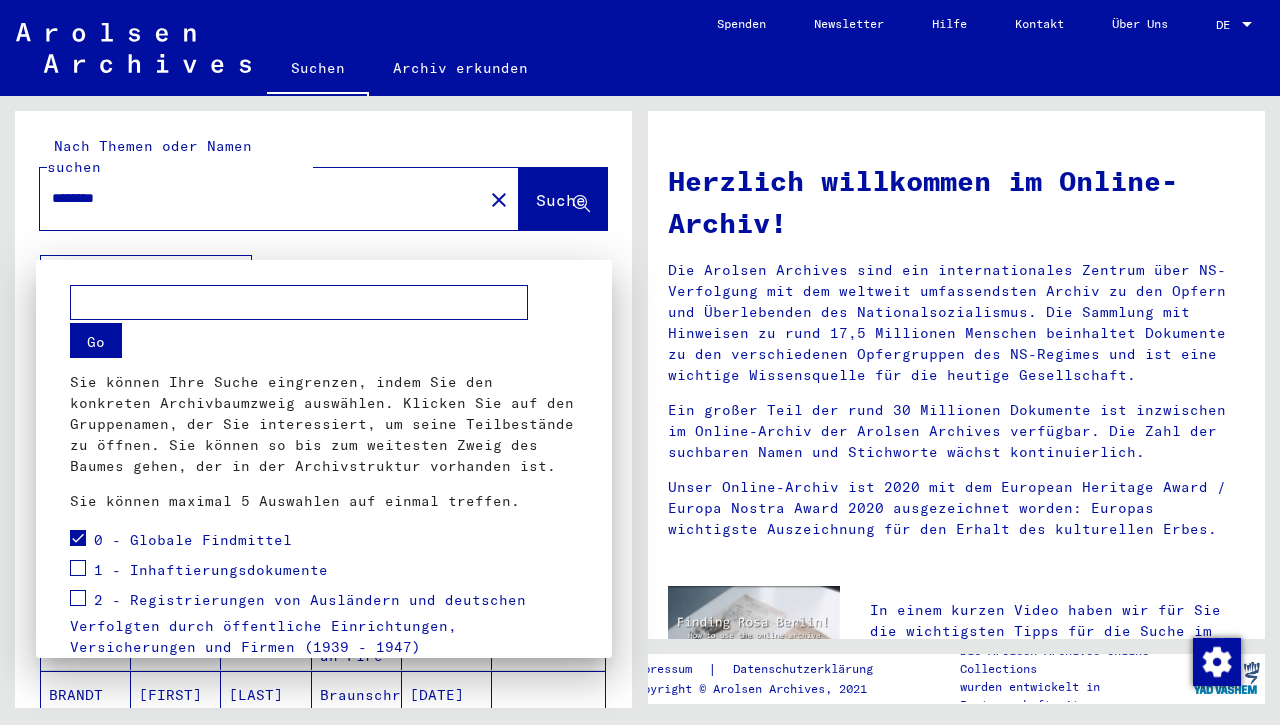 scroll, scrollTop: 0, scrollLeft: 0, axis: both 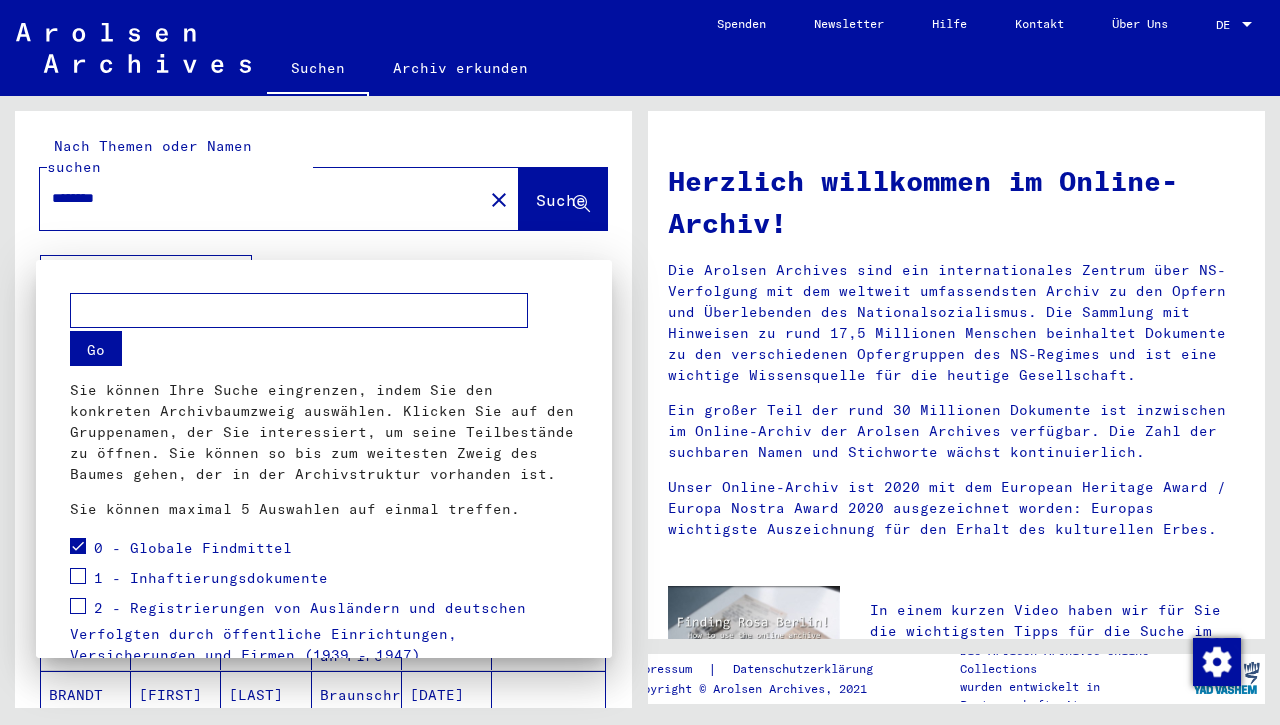 click at bounding box center [299, 310] 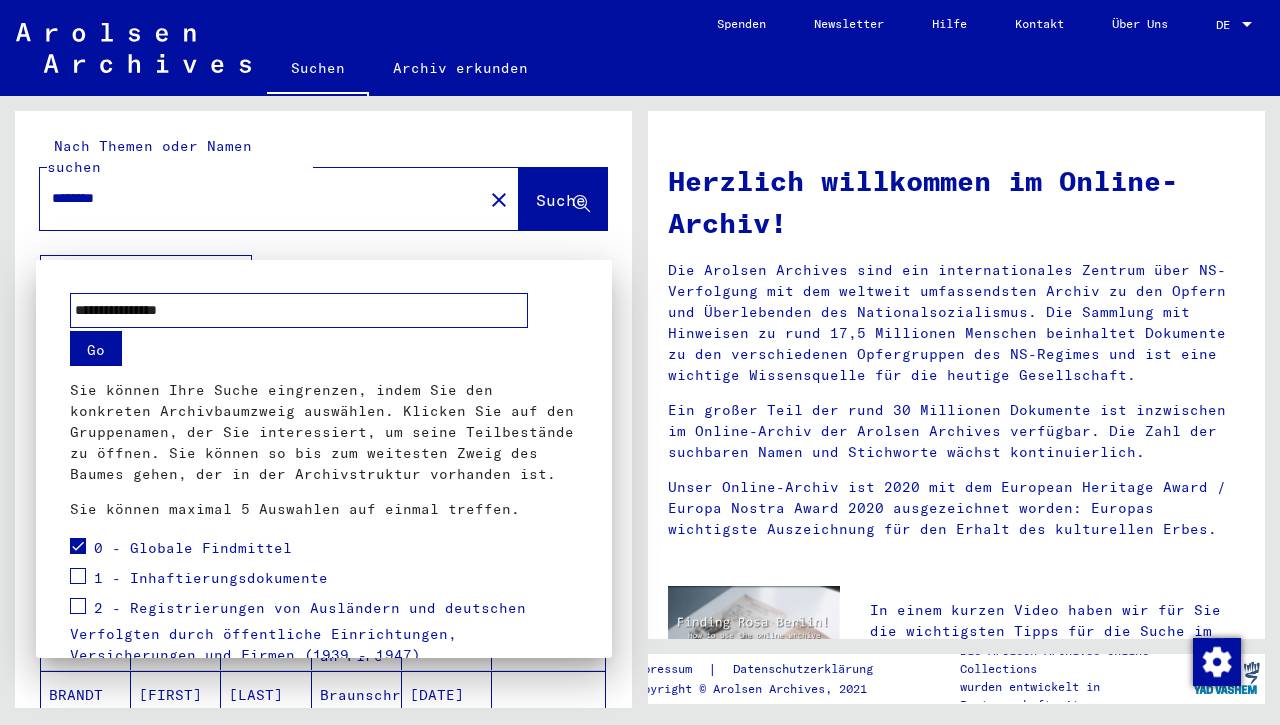 type on "**********" 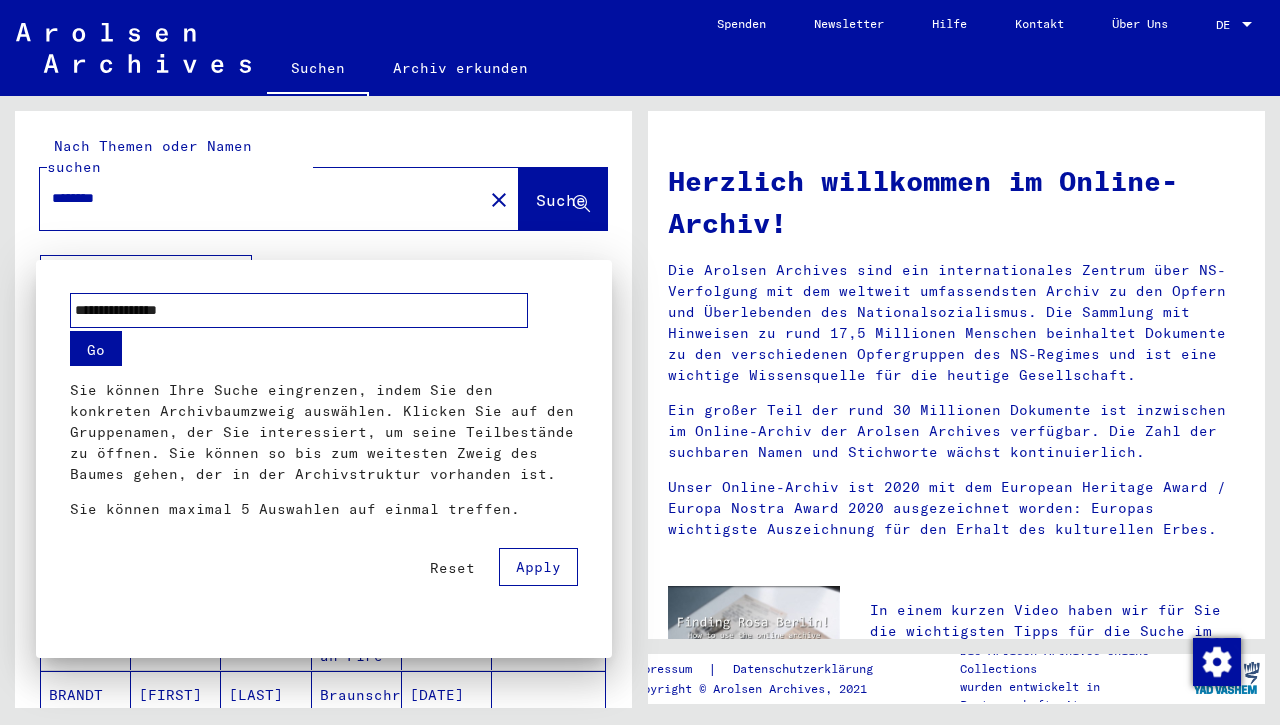click on "Apply" at bounding box center [538, 567] 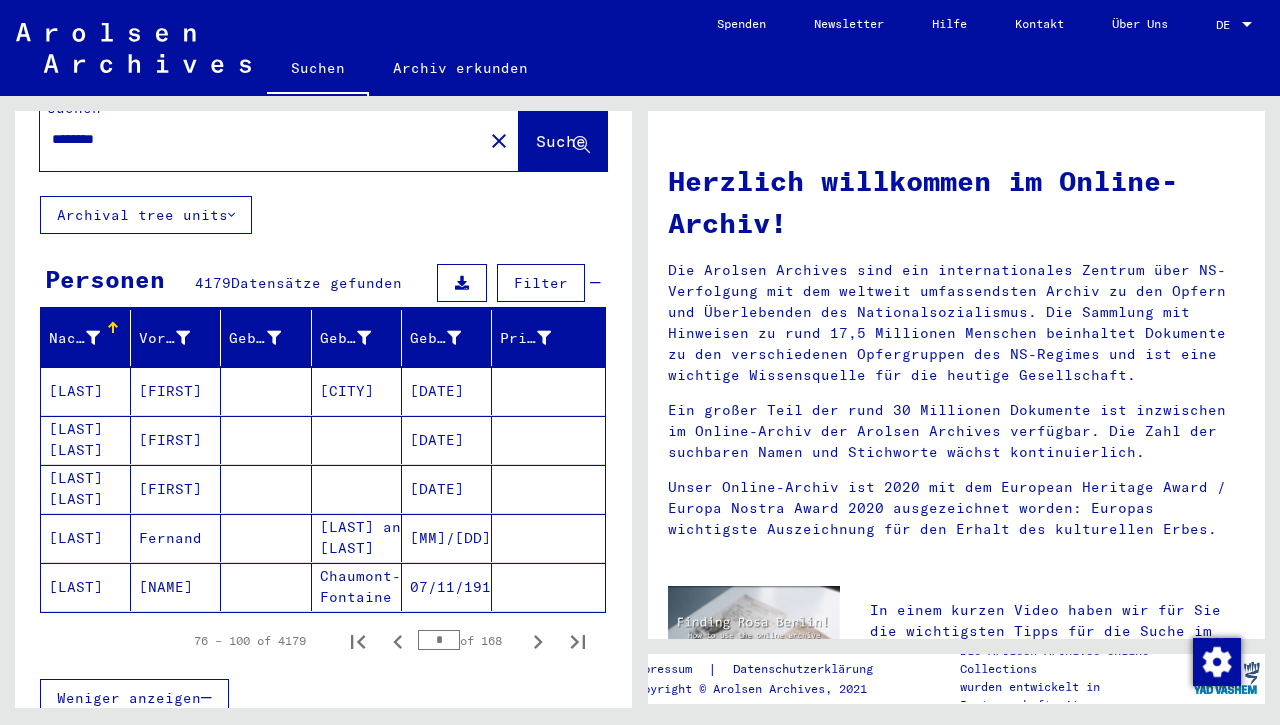 scroll, scrollTop: 216, scrollLeft: 0, axis: vertical 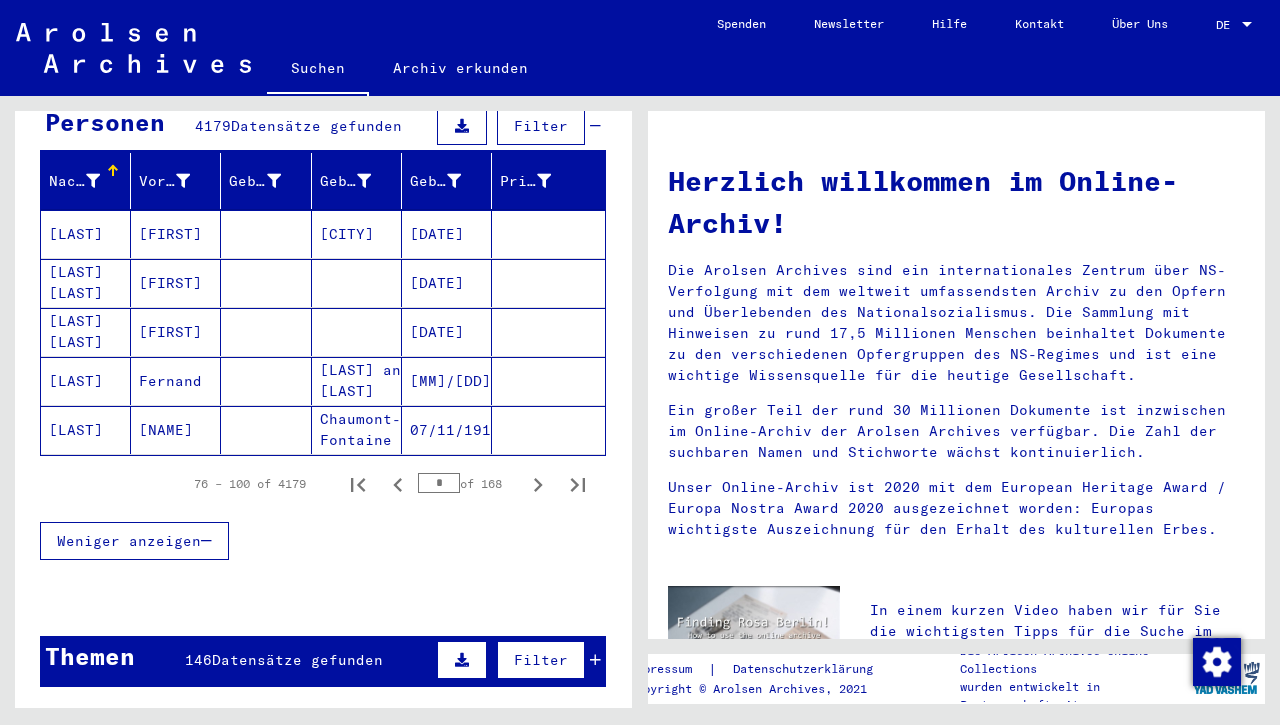 click on "Weniger anzeigen" at bounding box center [129, 541] 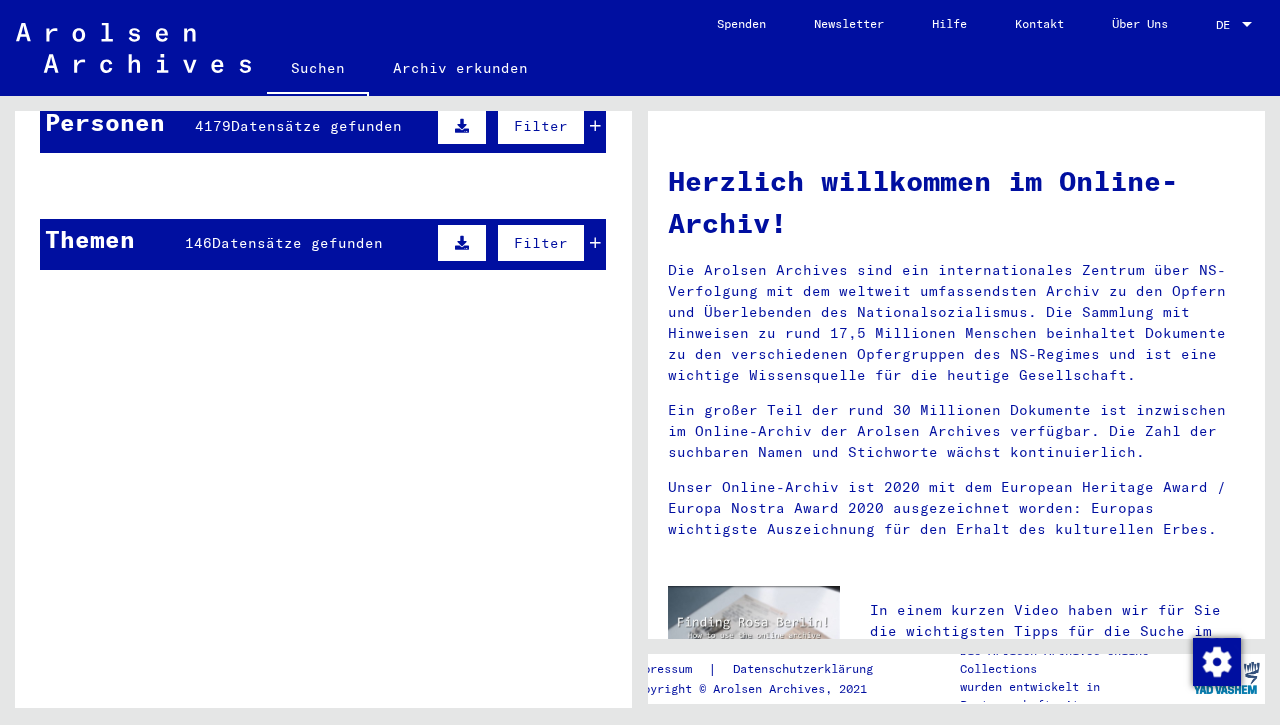 scroll, scrollTop: 0, scrollLeft: 0, axis: both 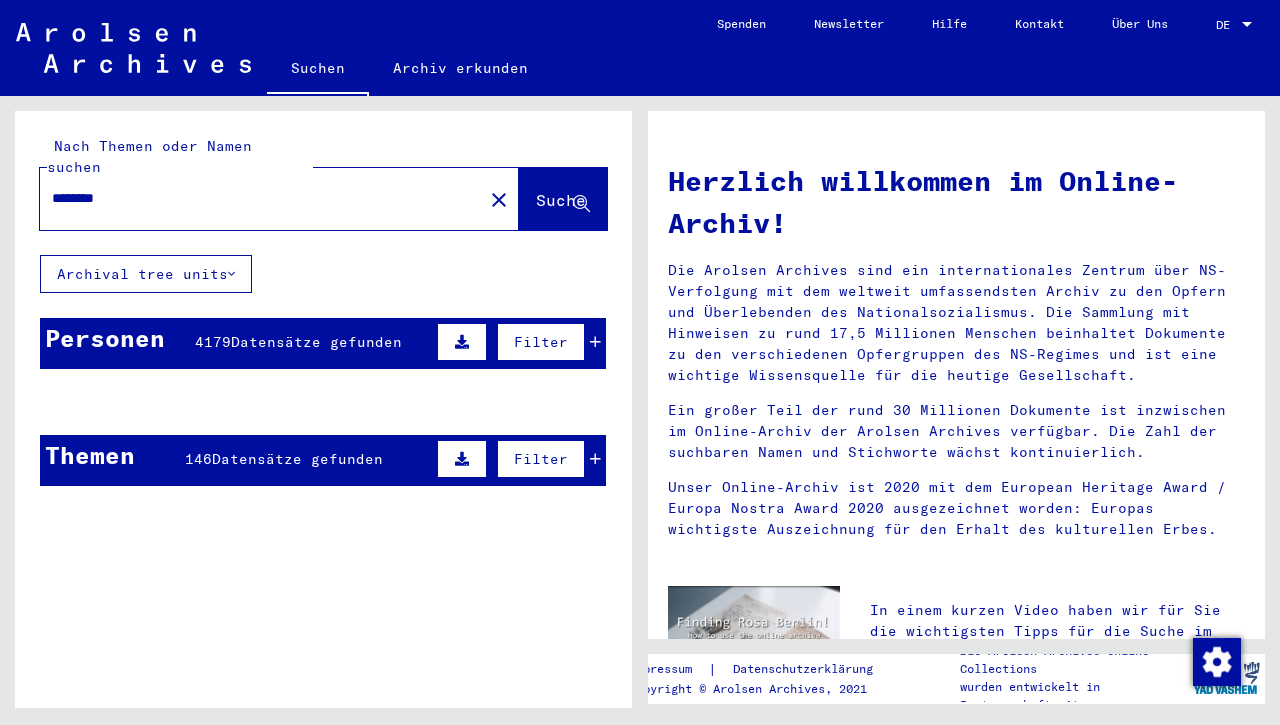 click on "********" at bounding box center [255, 198] 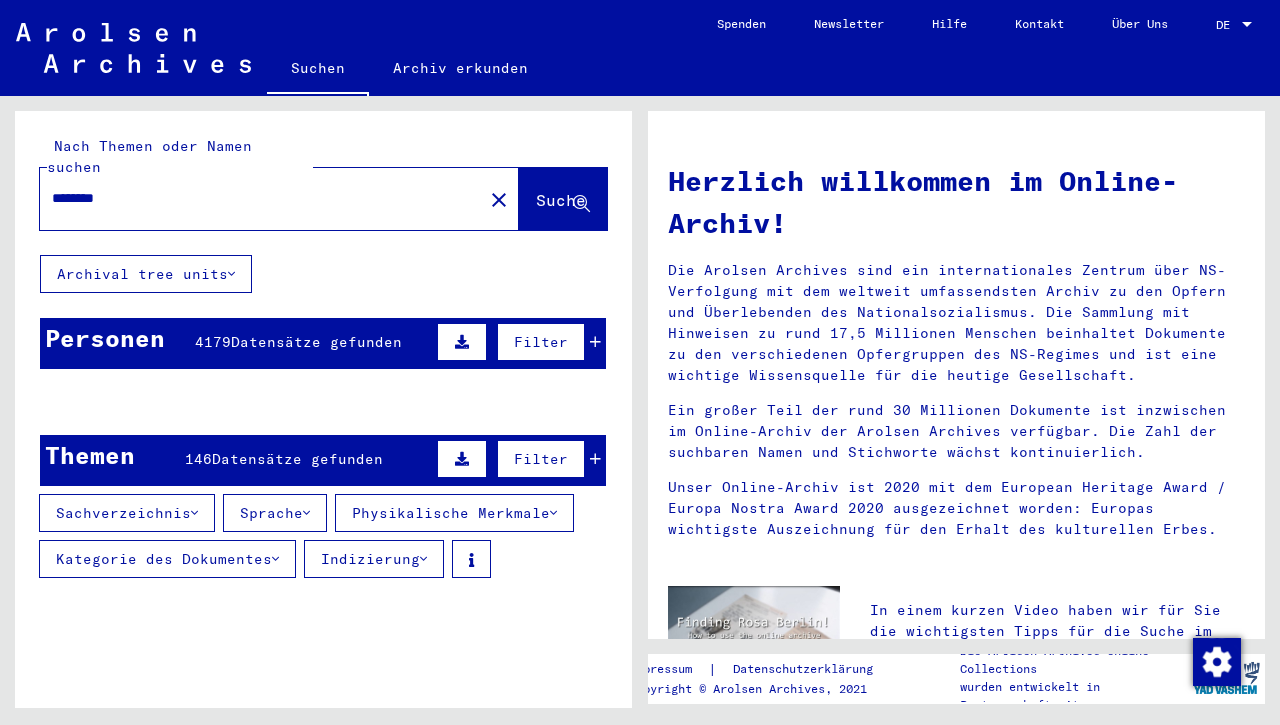click on "Sprache" at bounding box center (127, 513) 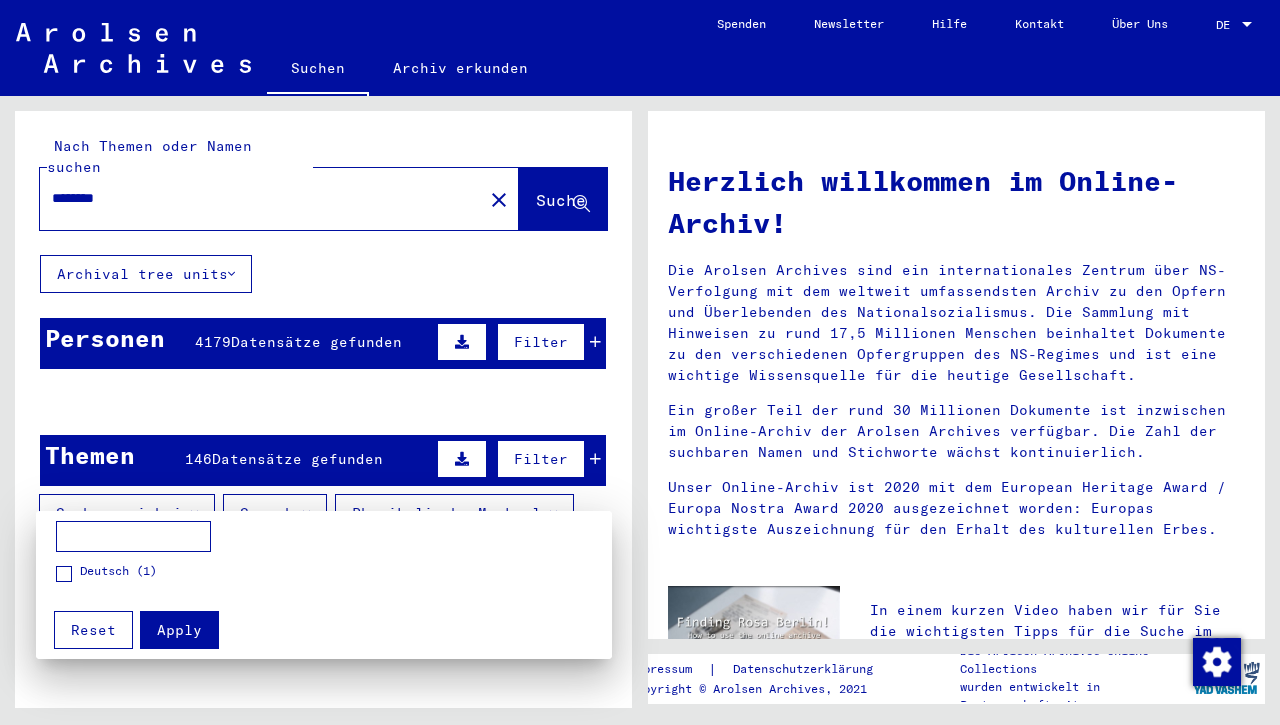 click at bounding box center [640, 362] 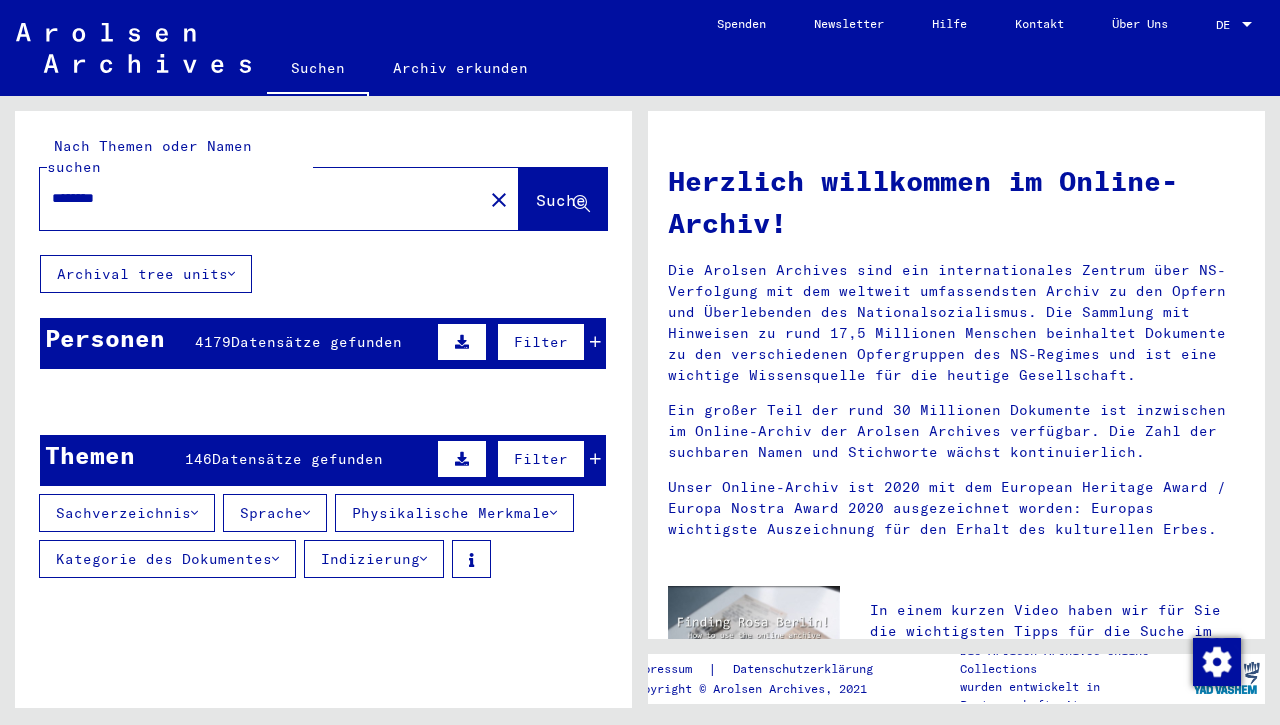 click at bounding box center [194, 513] 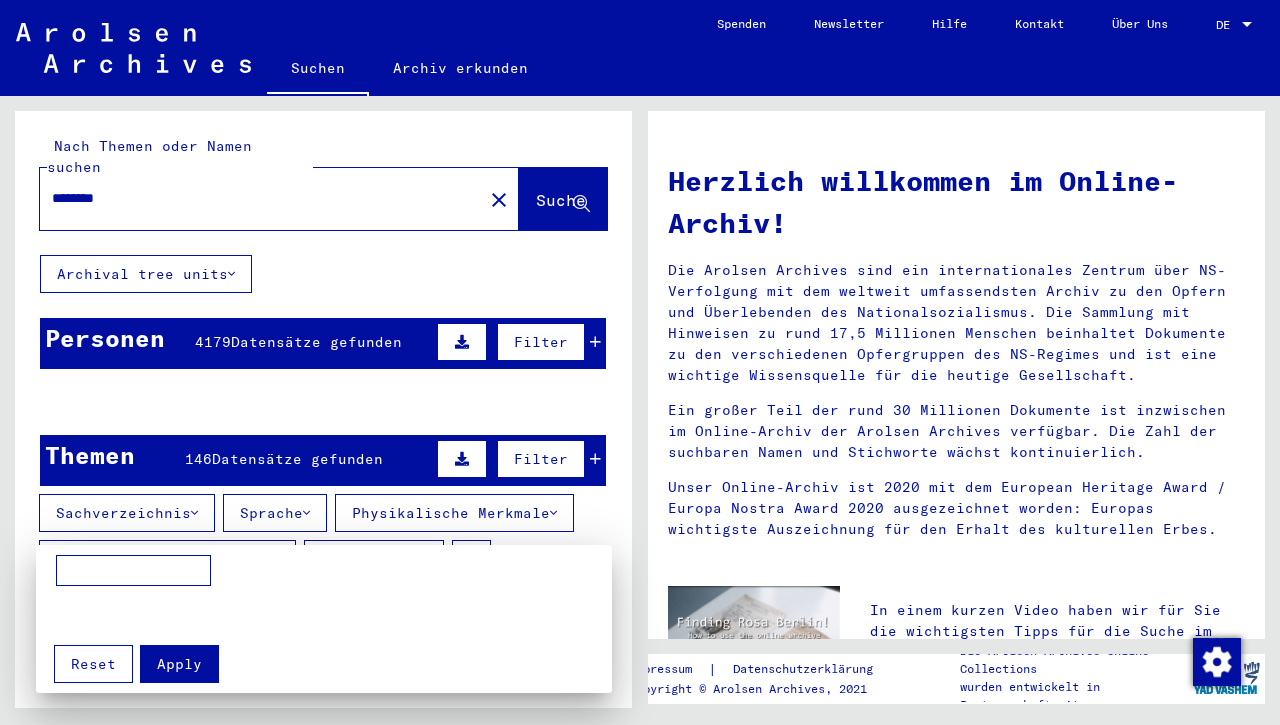click at bounding box center [640, 362] 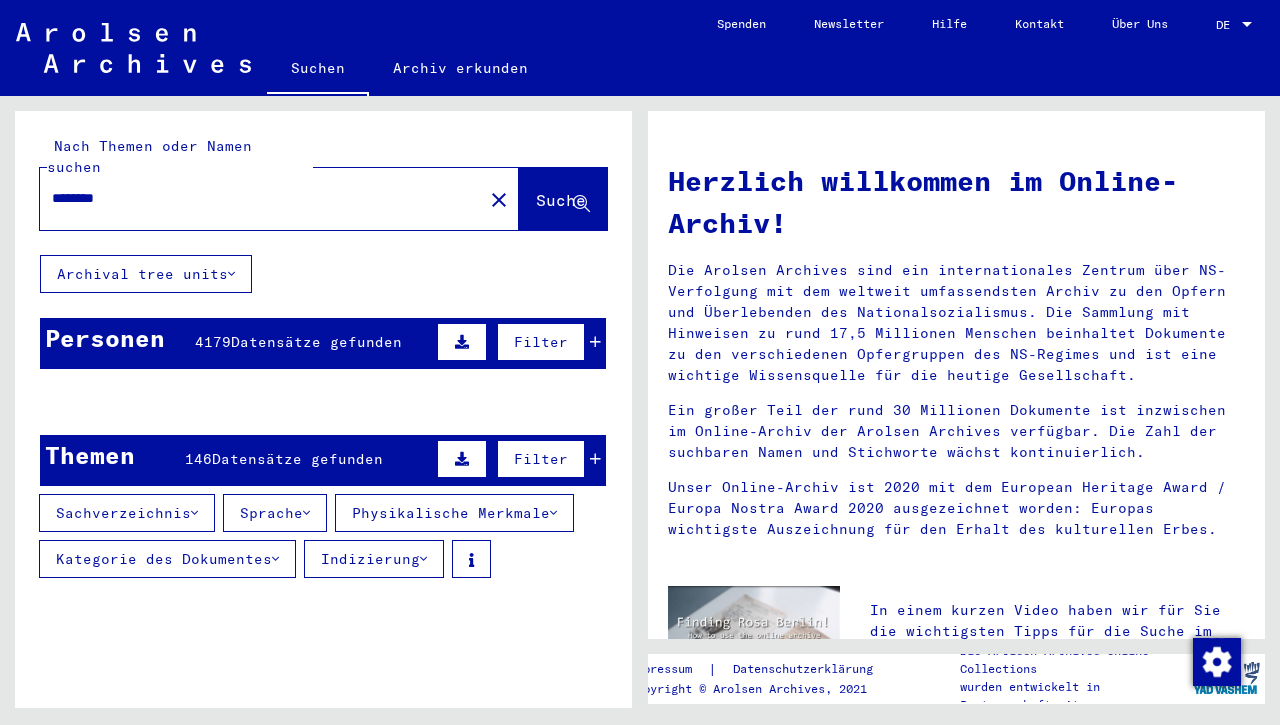 click at bounding box center [194, 513] 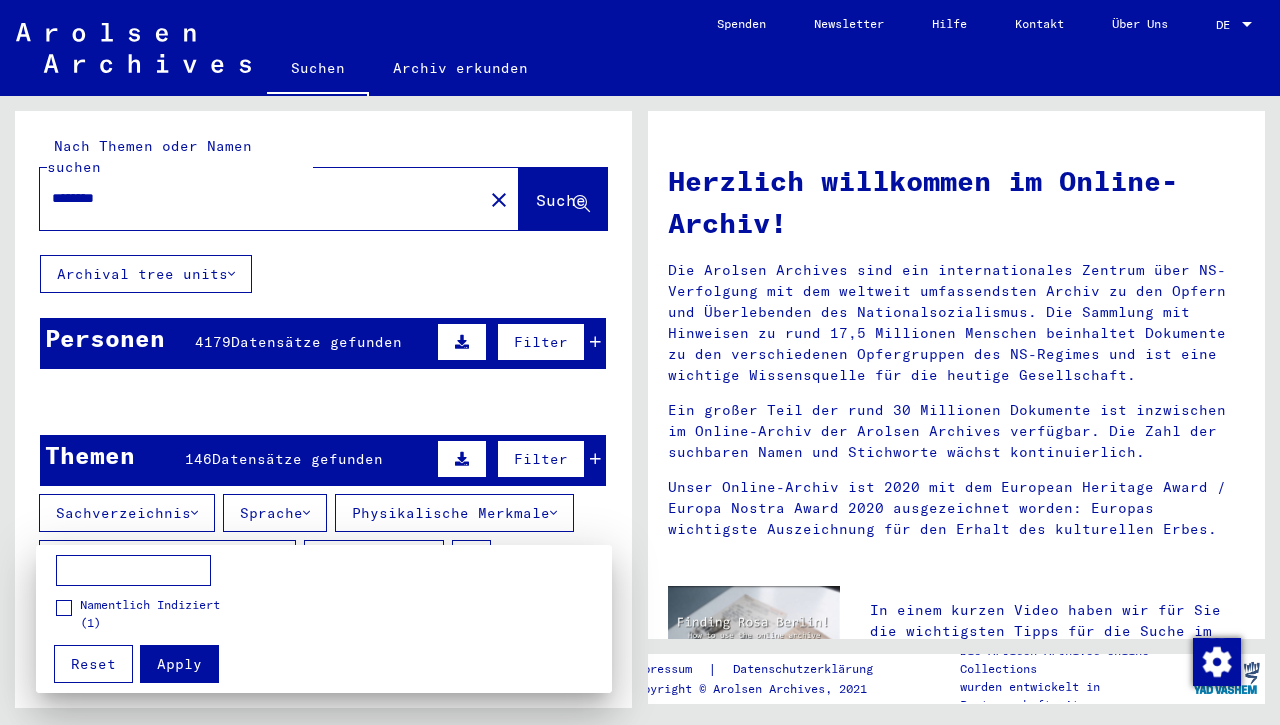 click at bounding box center [640, 362] 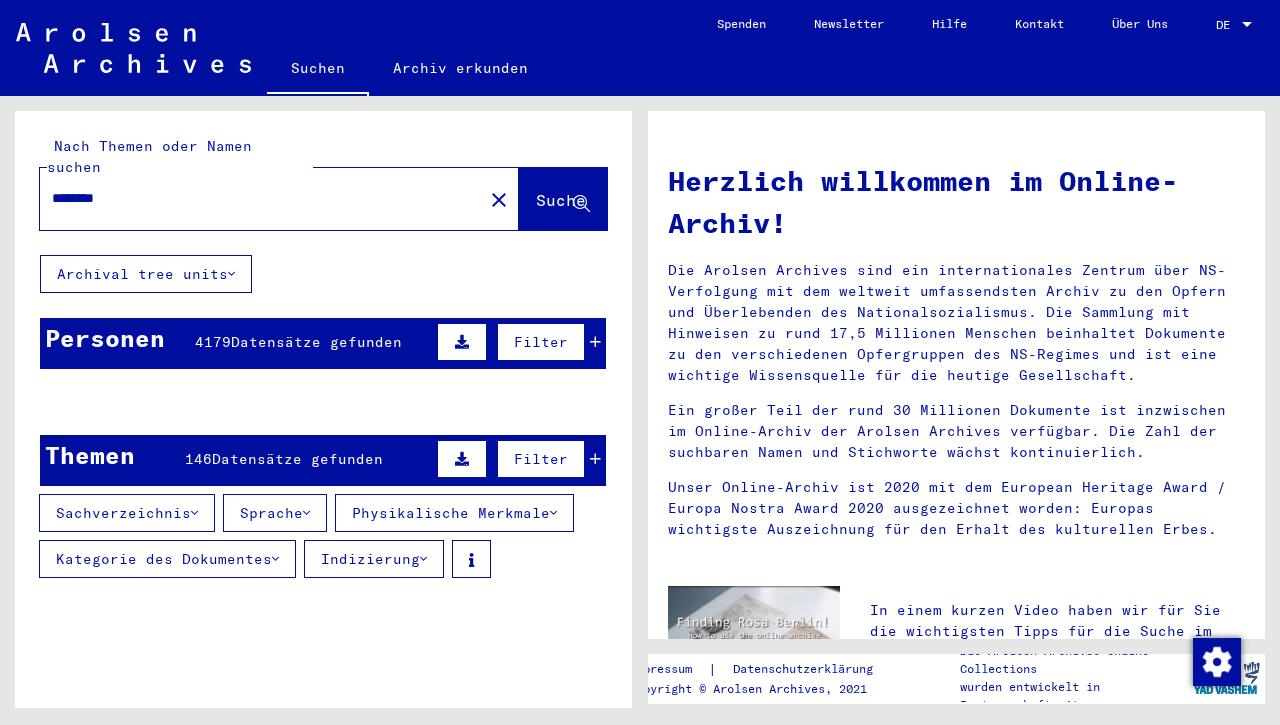 click on "Sachverzeichnis" at bounding box center (127, 513) 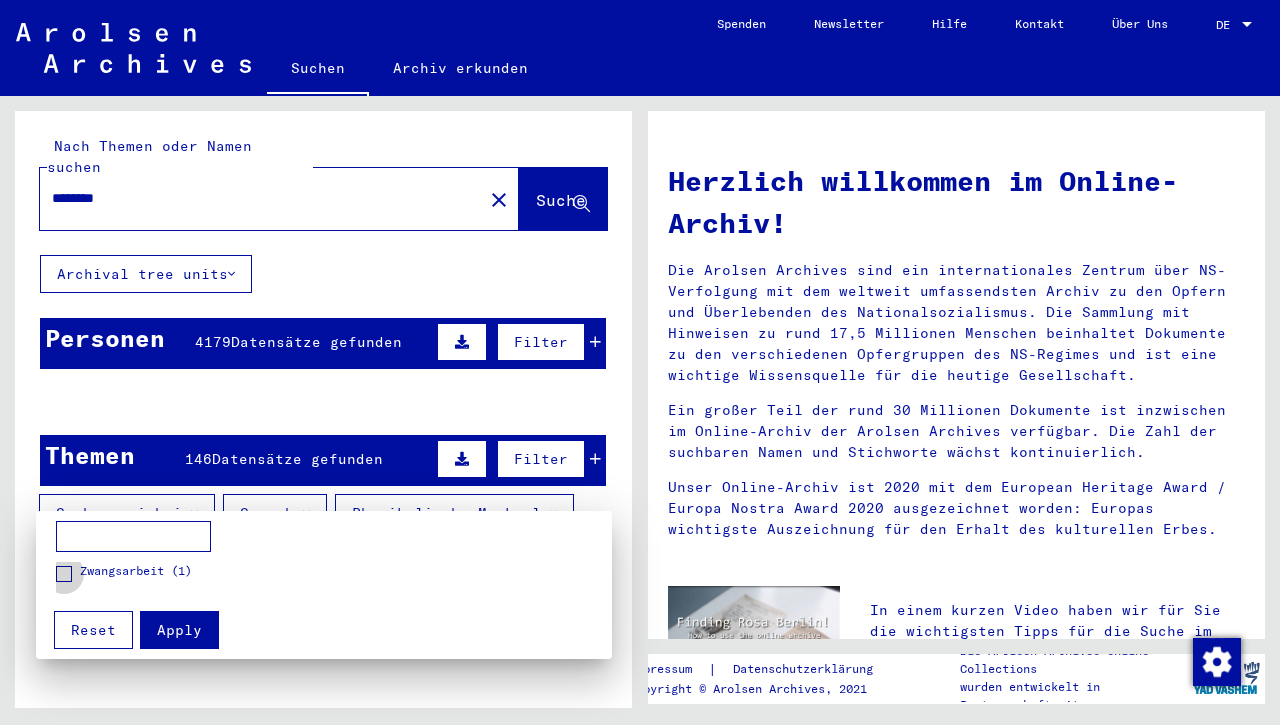 click at bounding box center [64, 574] 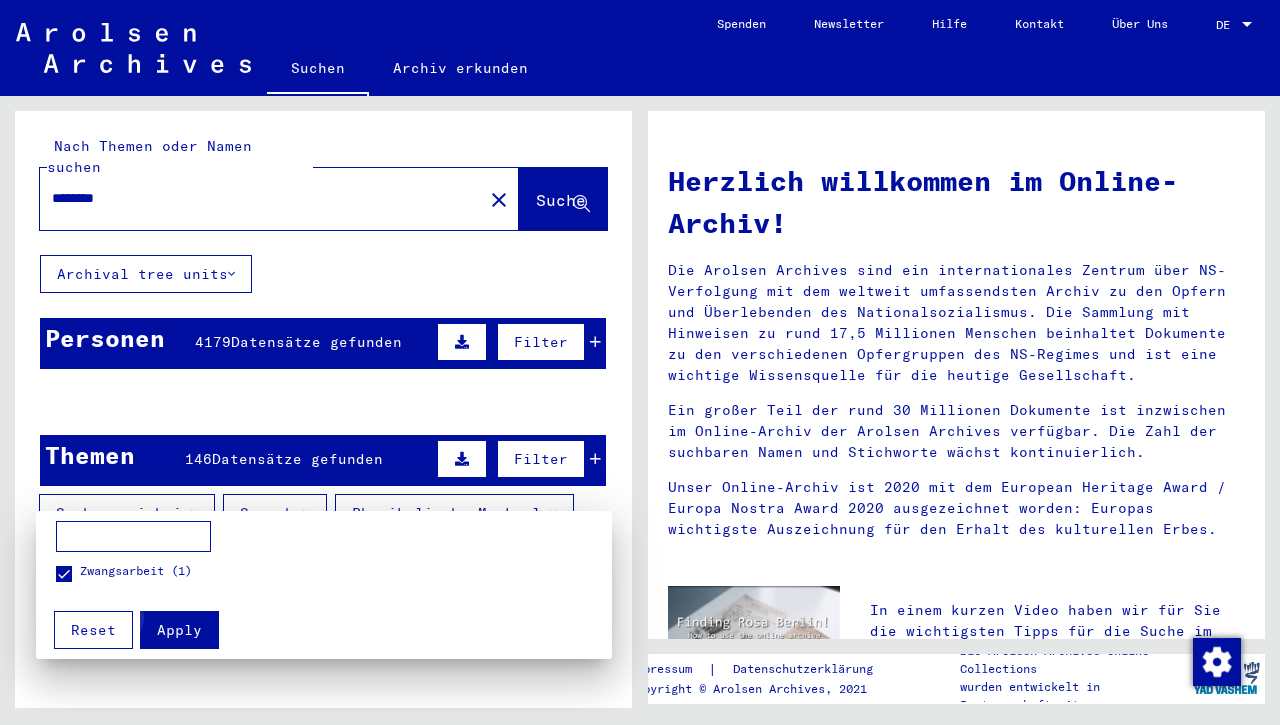 click on "Apply" at bounding box center [179, 630] 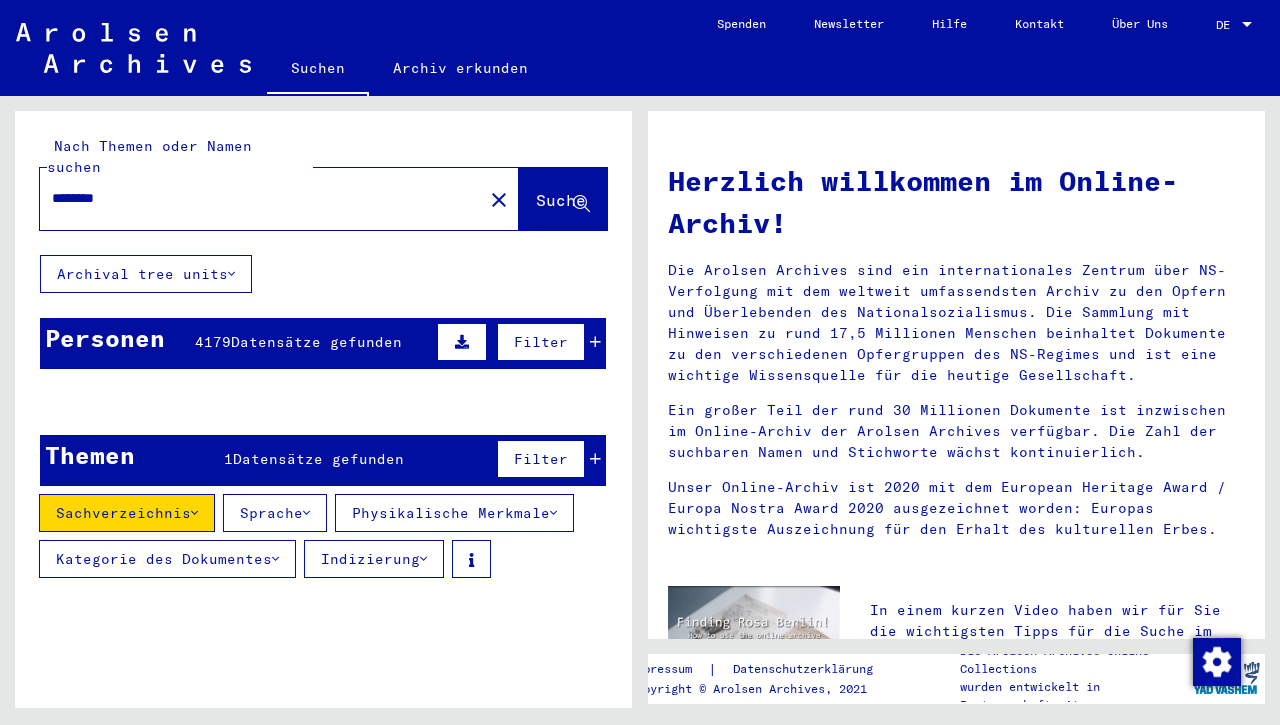 click on "[FIRST]" at bounding box center [176, 450] 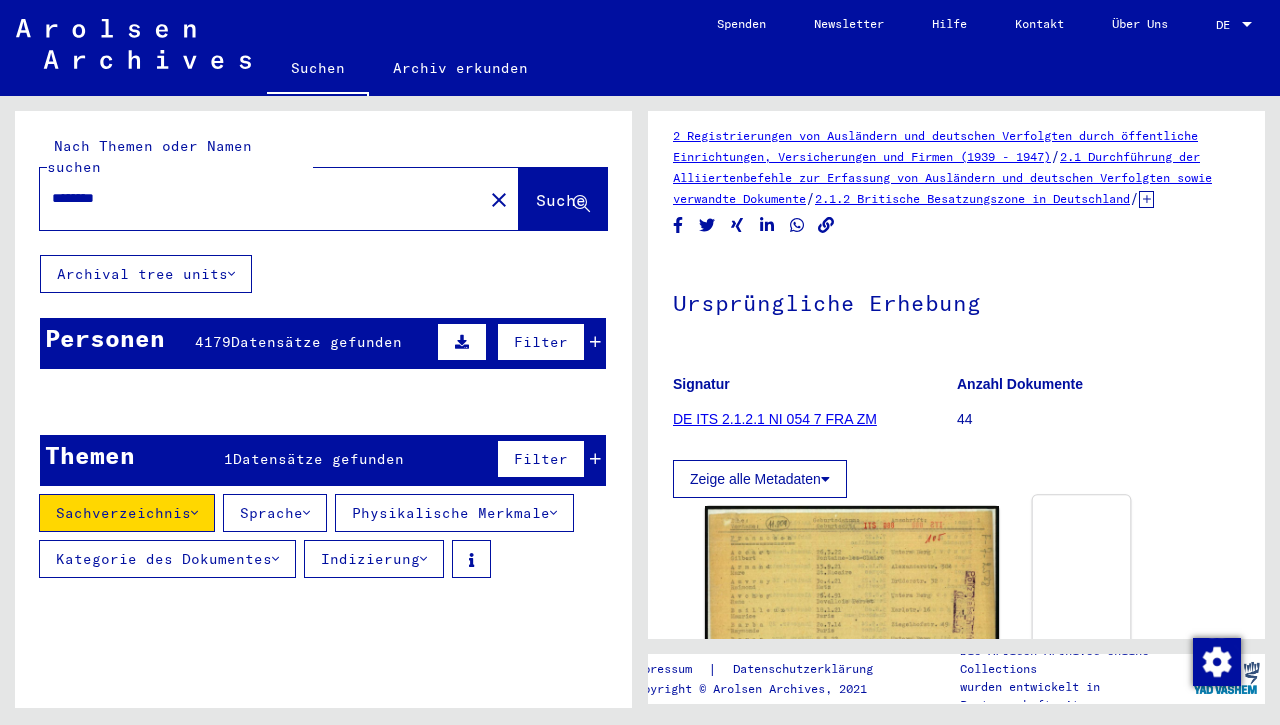 scroll, scrollTop: 216, scrollLeft: 0, axis: vertical 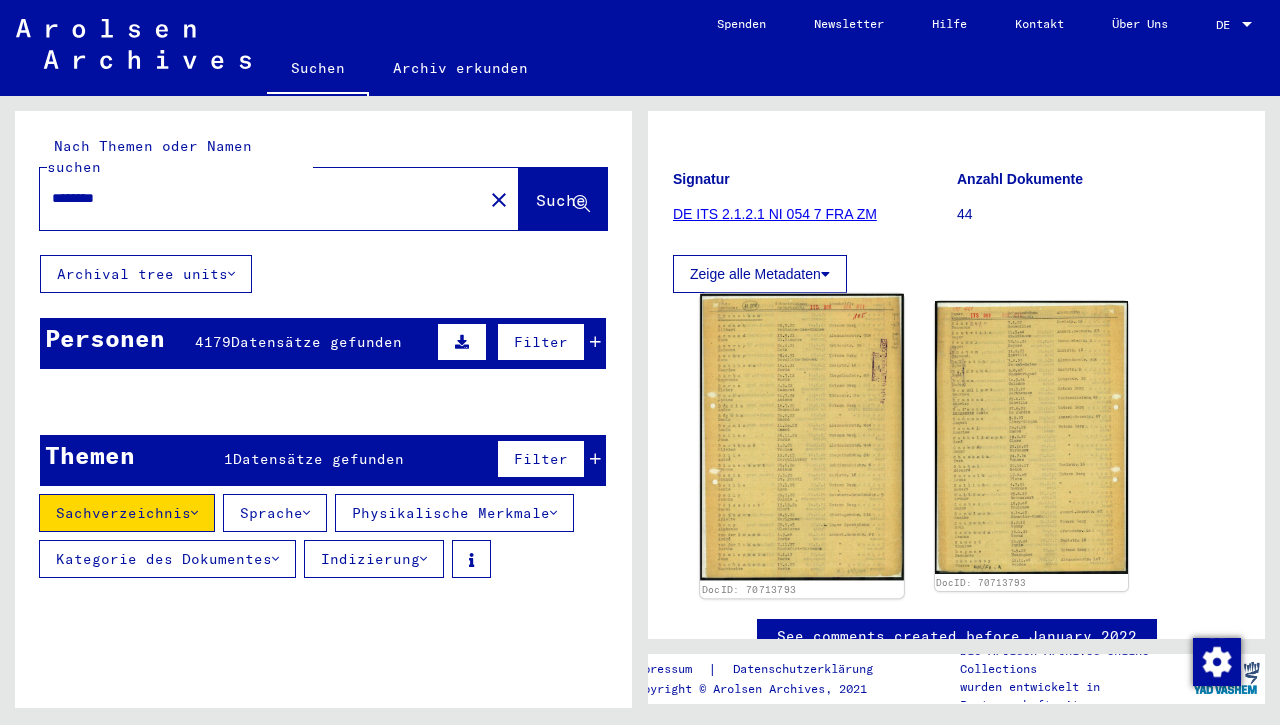 click at bounding box center [801, 437] 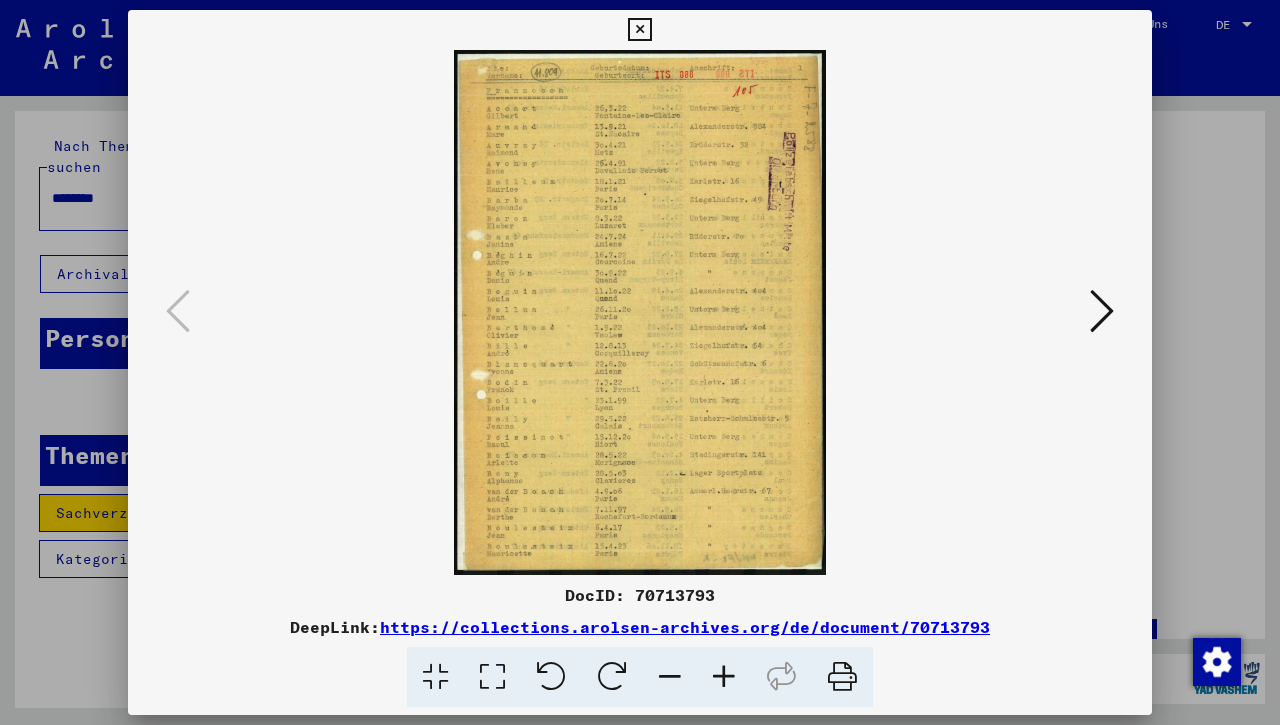 click at bounding box center [724, 677] 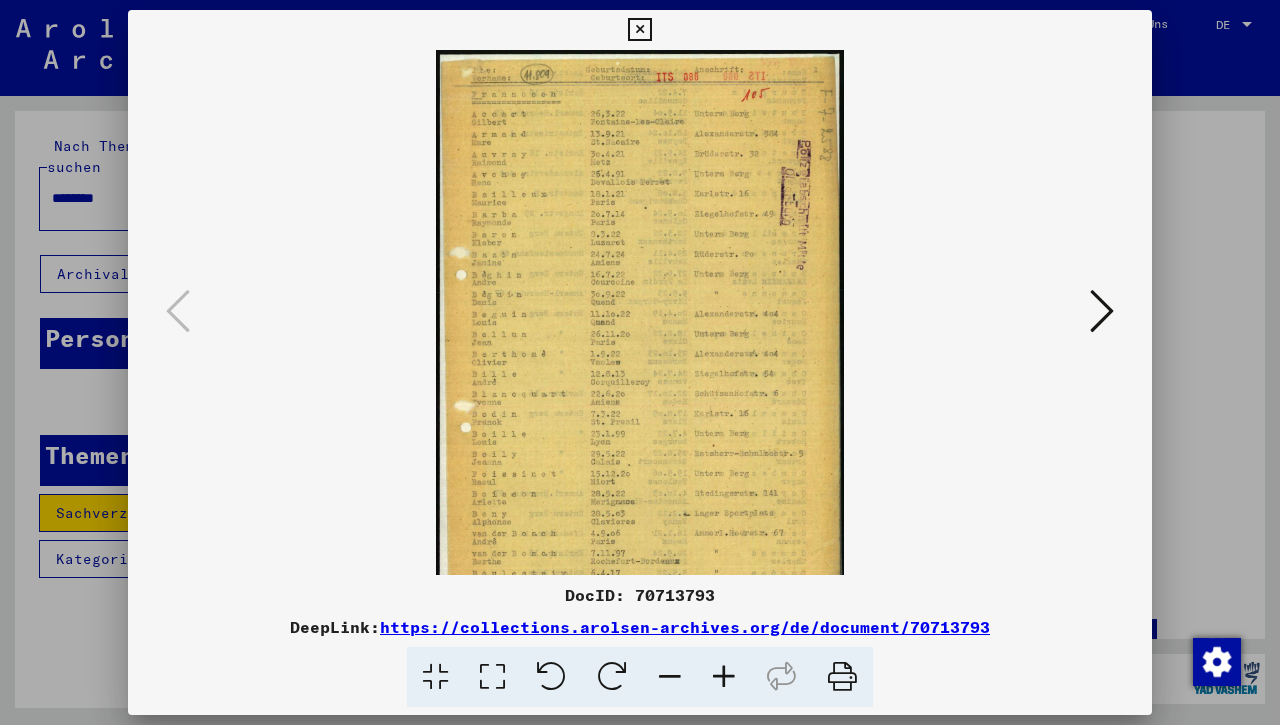 click at bounding box center (724, 677) 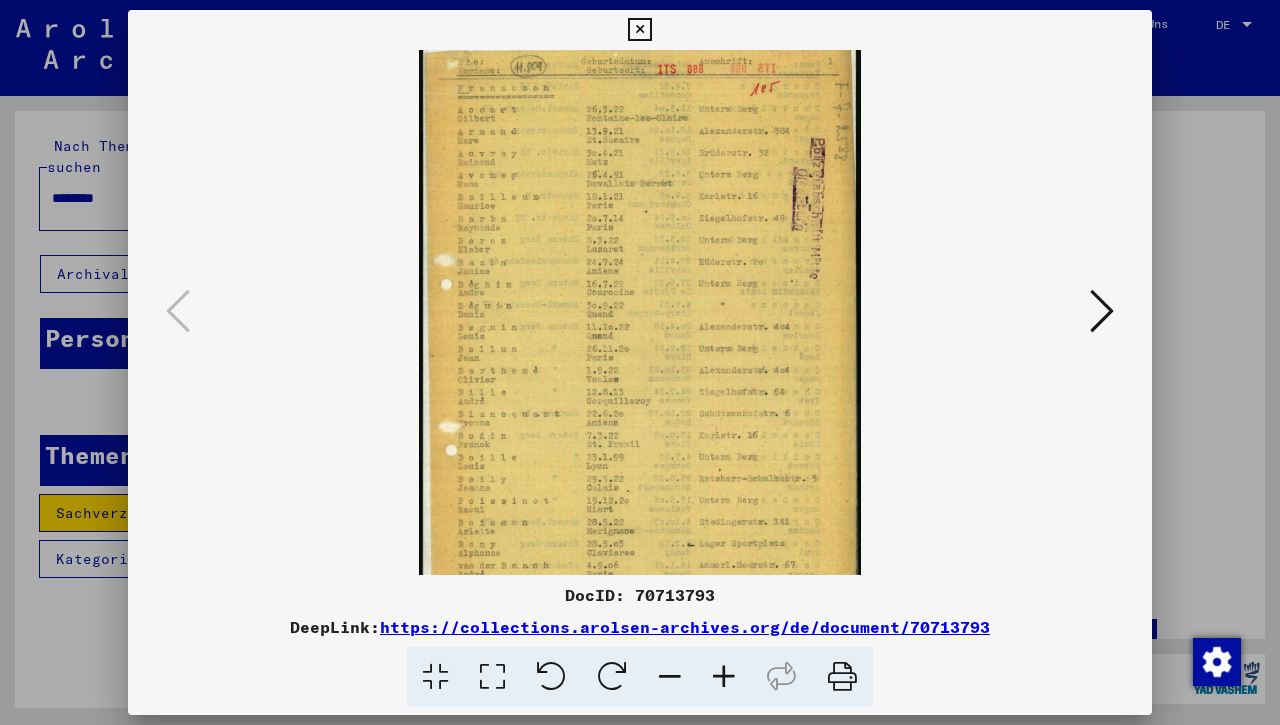 scroll, scrollTop: 0, scrollLeft: 0, axis: both 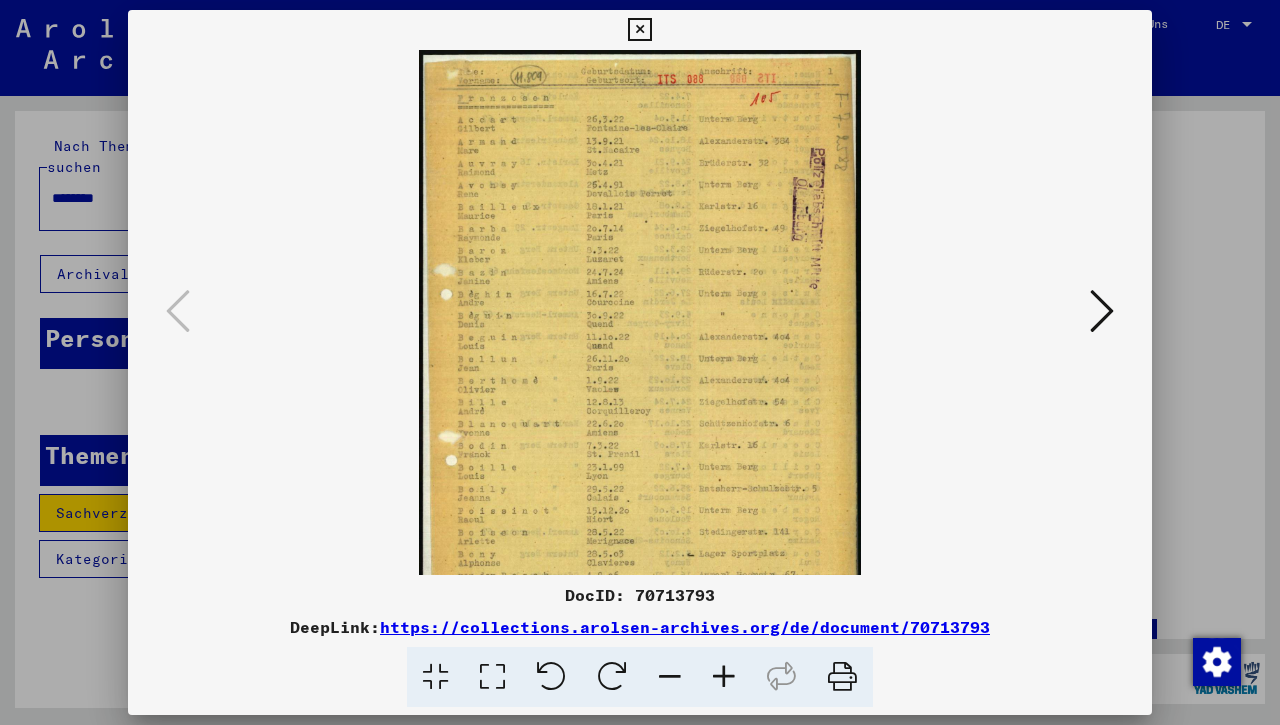 drag, startPoint x: 804, startPoint y: 380, endPoint x: 820, endPoint y: 387, distance: 17.464249 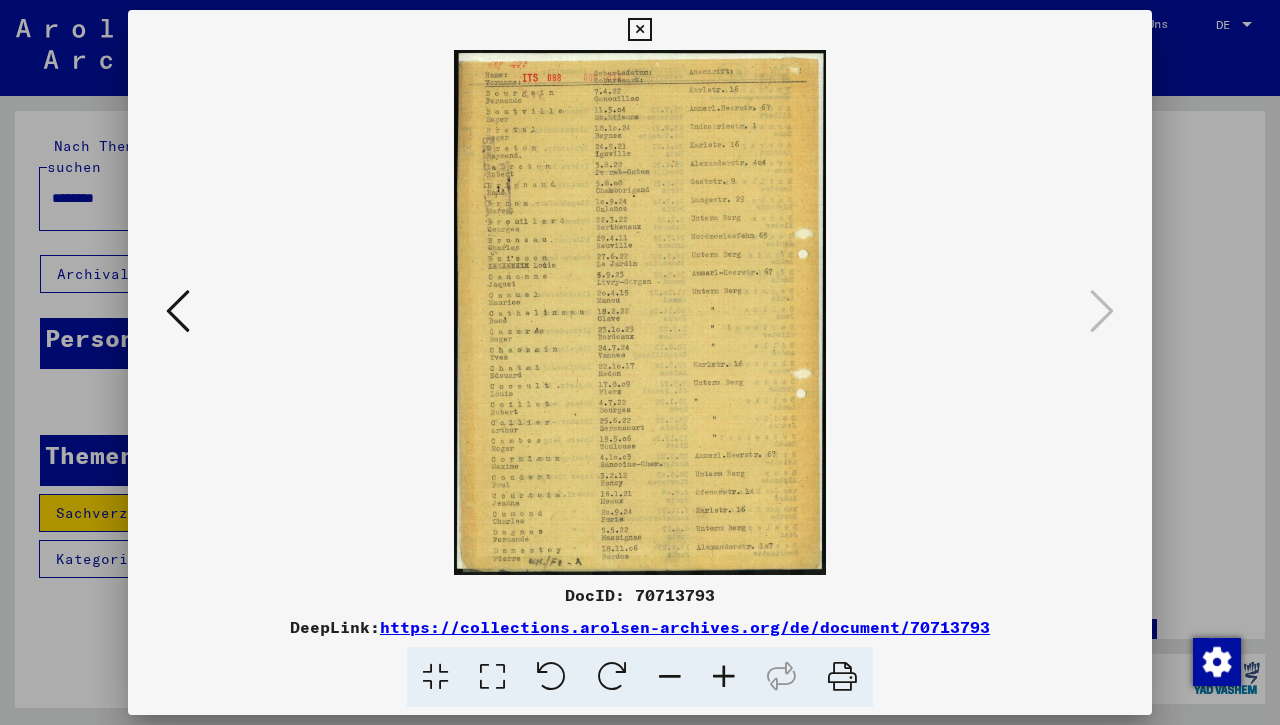 click at bounding box center (640, 312) 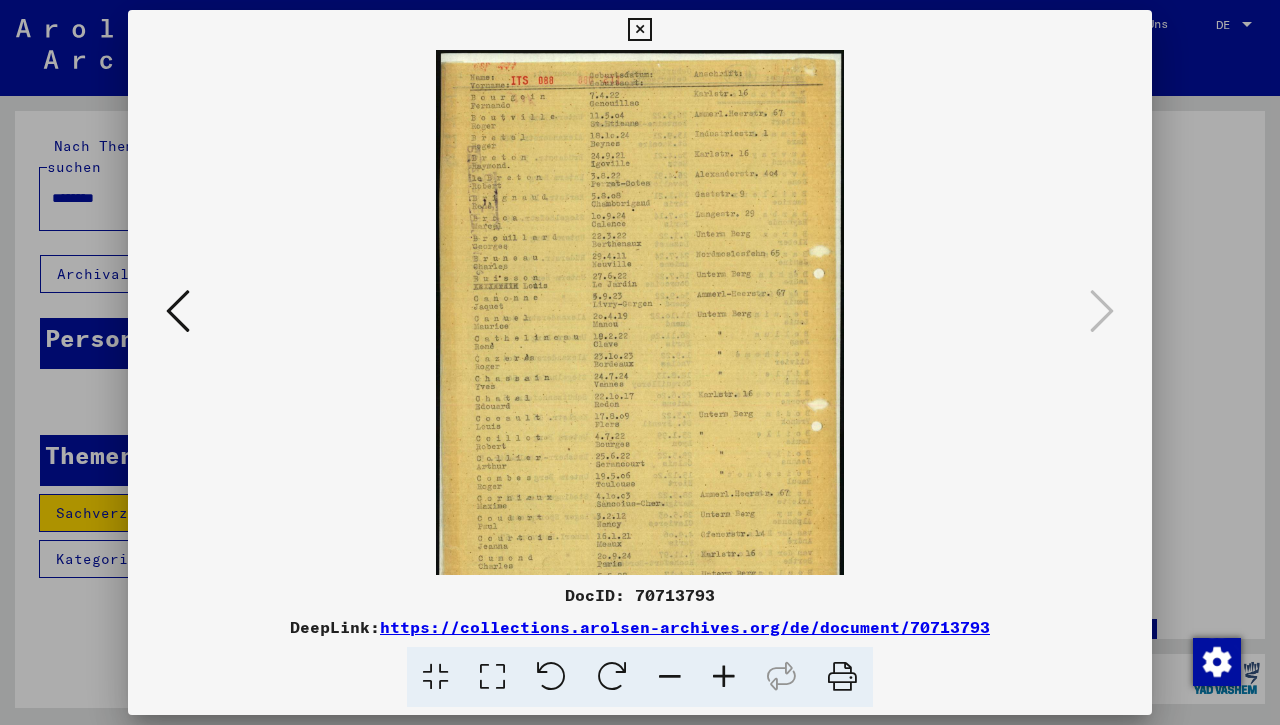 click at bounding box center [724, 677] 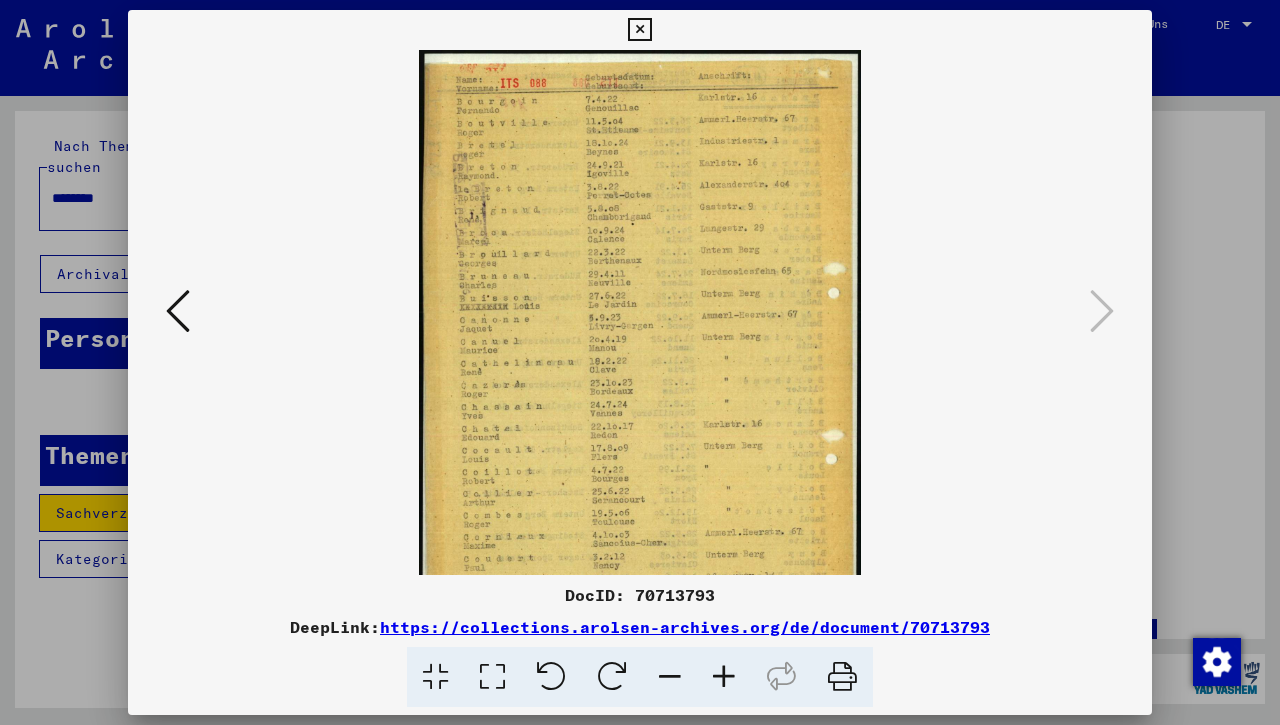 click at bounding box center (724, 677) 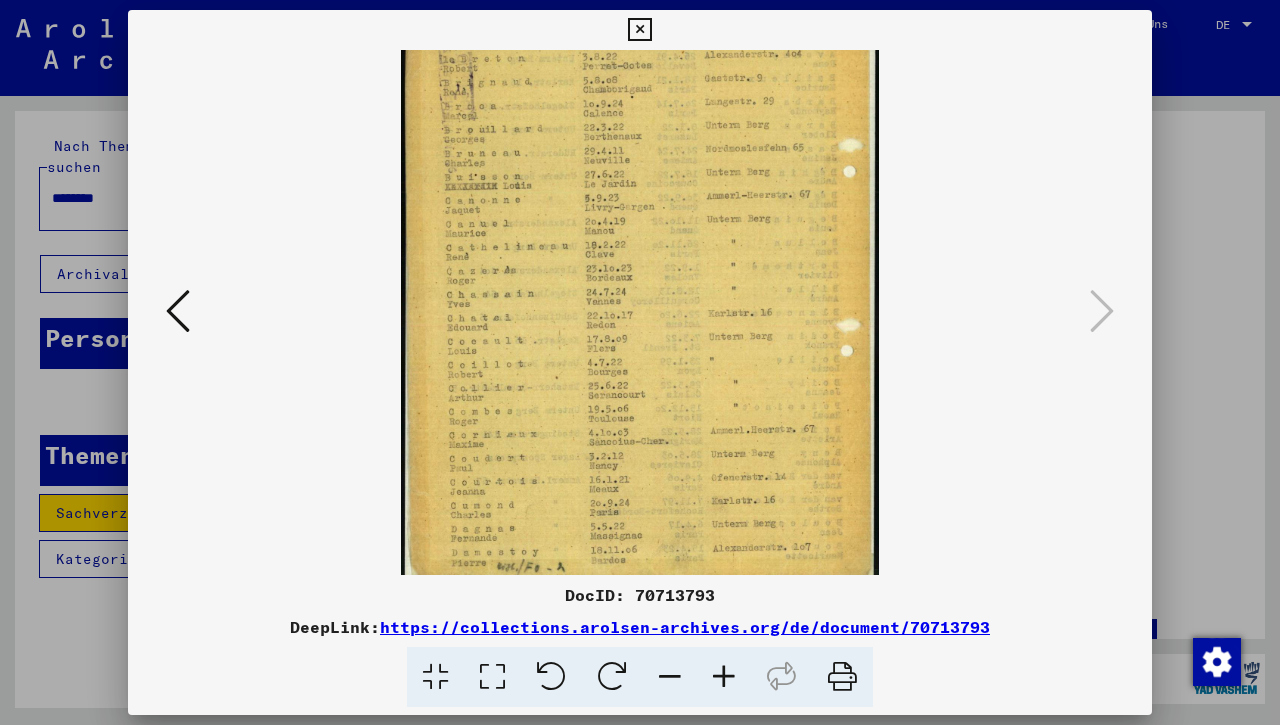 scroll, scrollTop: 150, scrollLeft: 0, axis: vertical 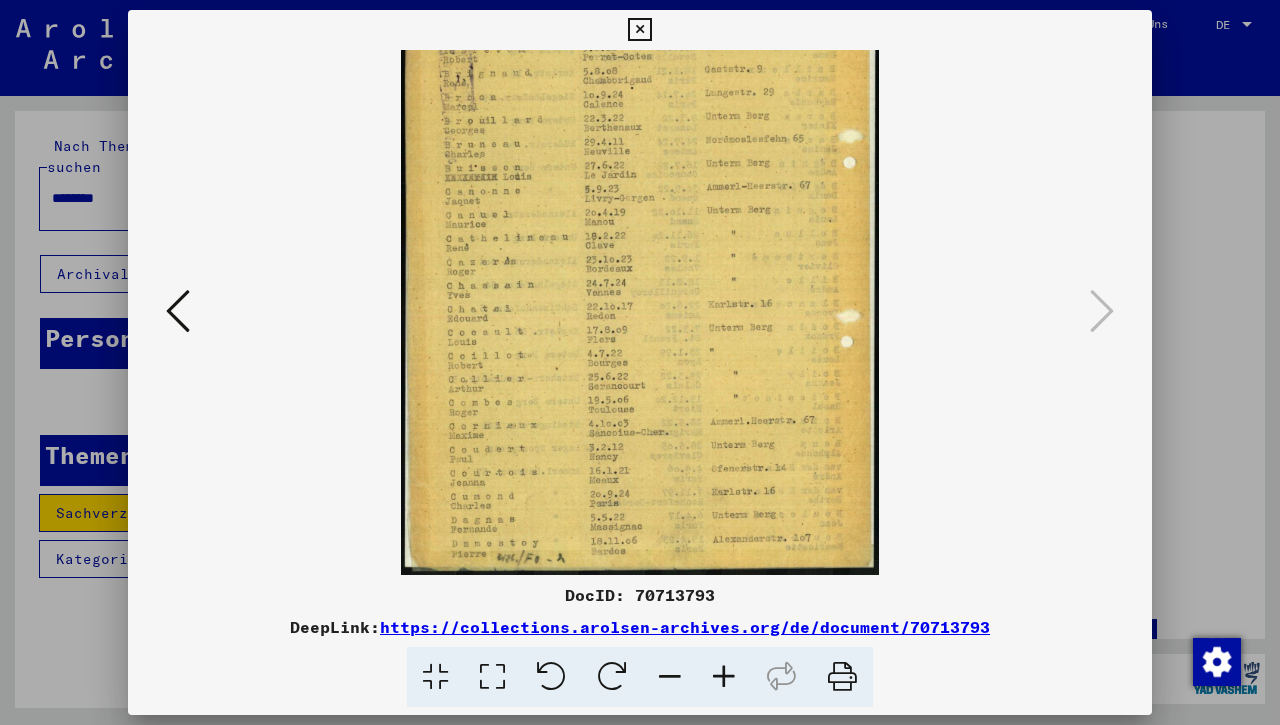 drag, startPoint x: 533, startPoint y: 398, endPoint x: 643, endPoint y: 275, distance: 165.01212 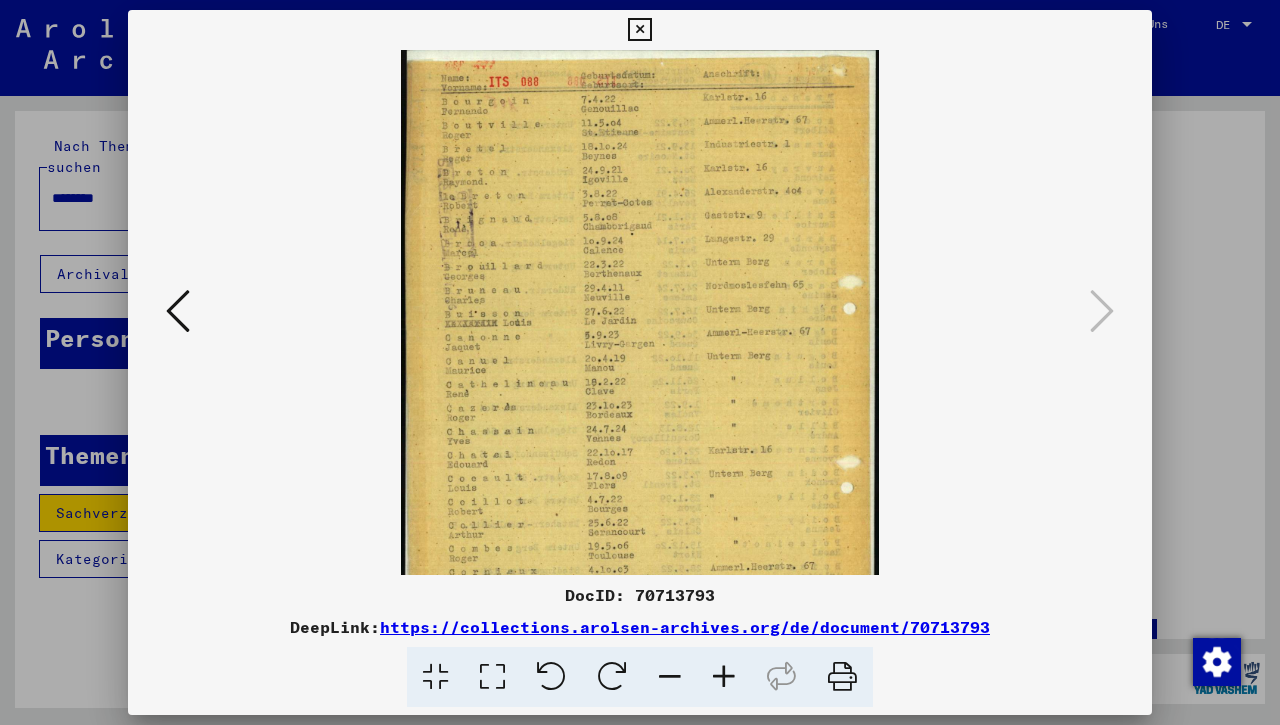 scroll, scrollTop: 0, scrollLeft: 0, axis: both 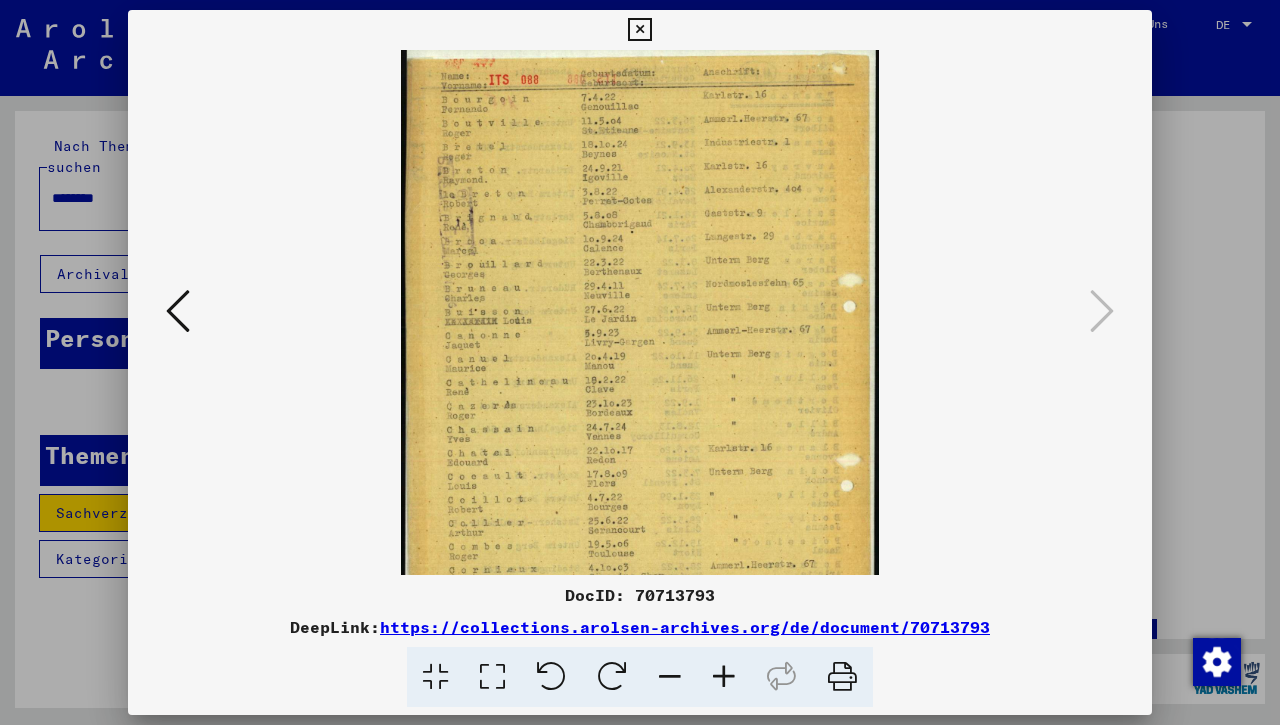 drag, startPoint x: 621, startPoint y: 507, endPoint x: 696, endPoint y: 513, distance: 75.23962 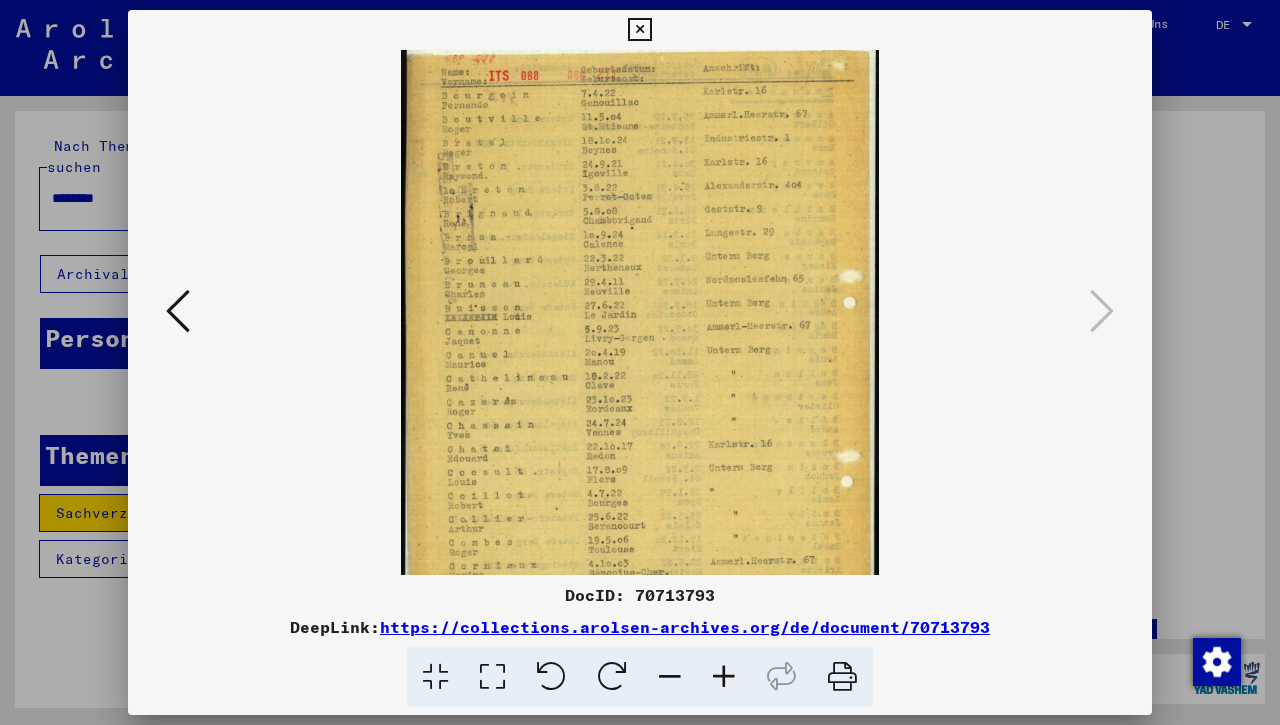click at bounding box center [178, 311] 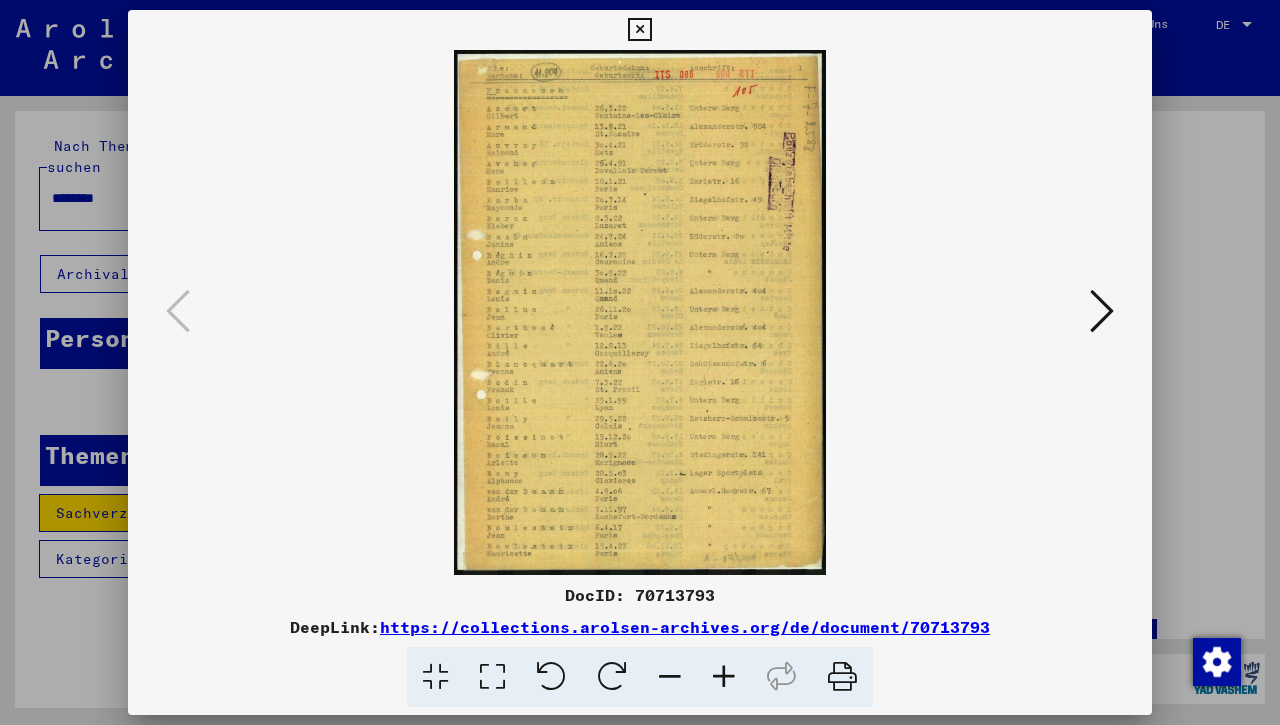 scroll, scrollTop: 0, scrollLeft: 0, axis: both 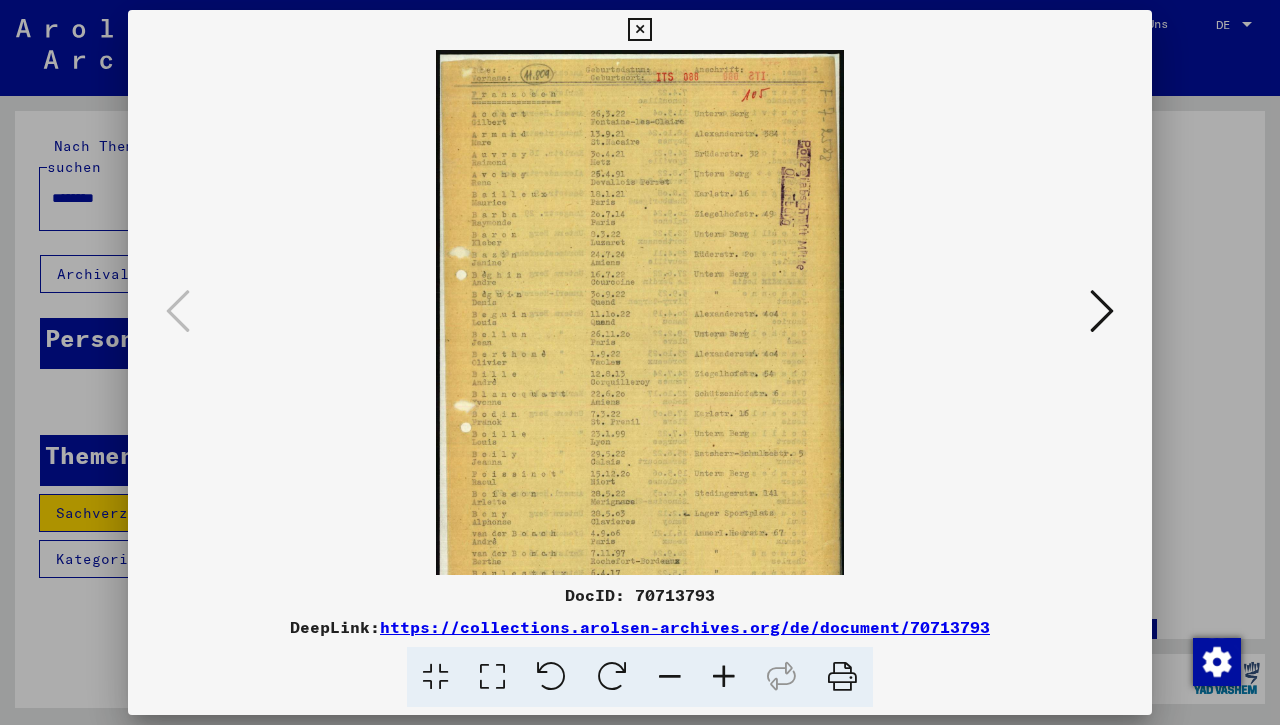 click at bounding box center [724, 677] 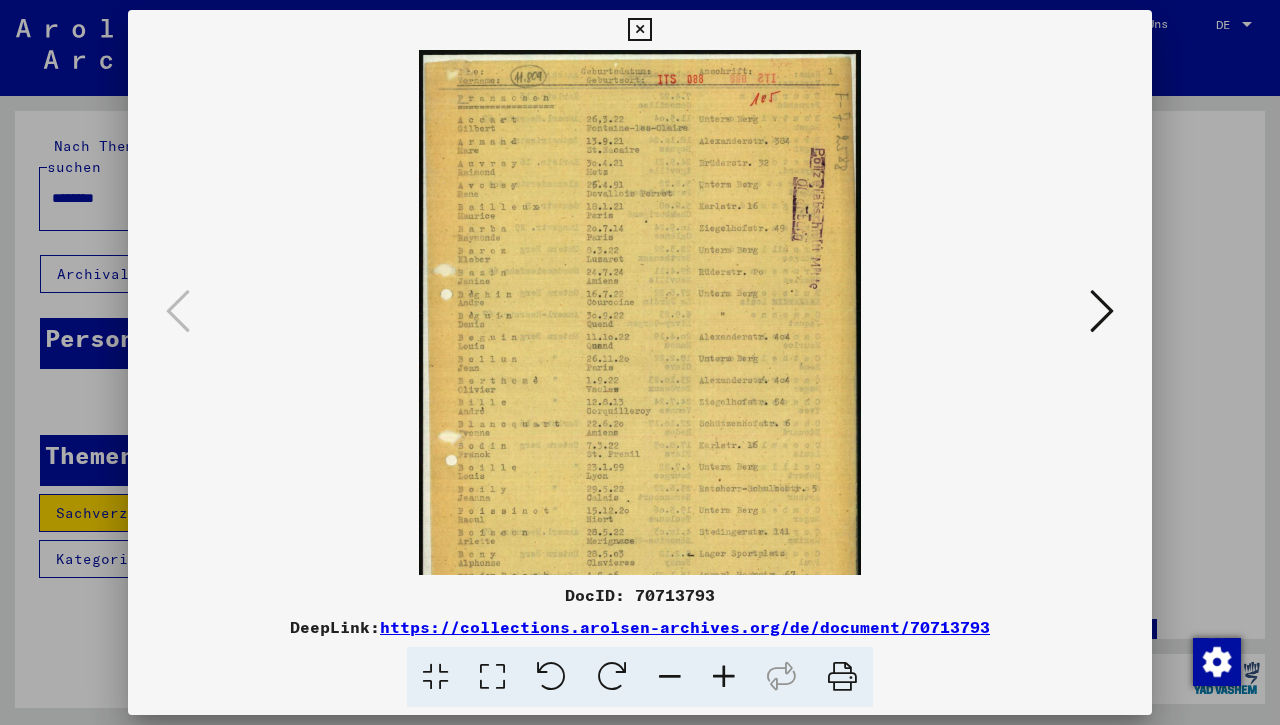 click at bounding box center (724, 677) 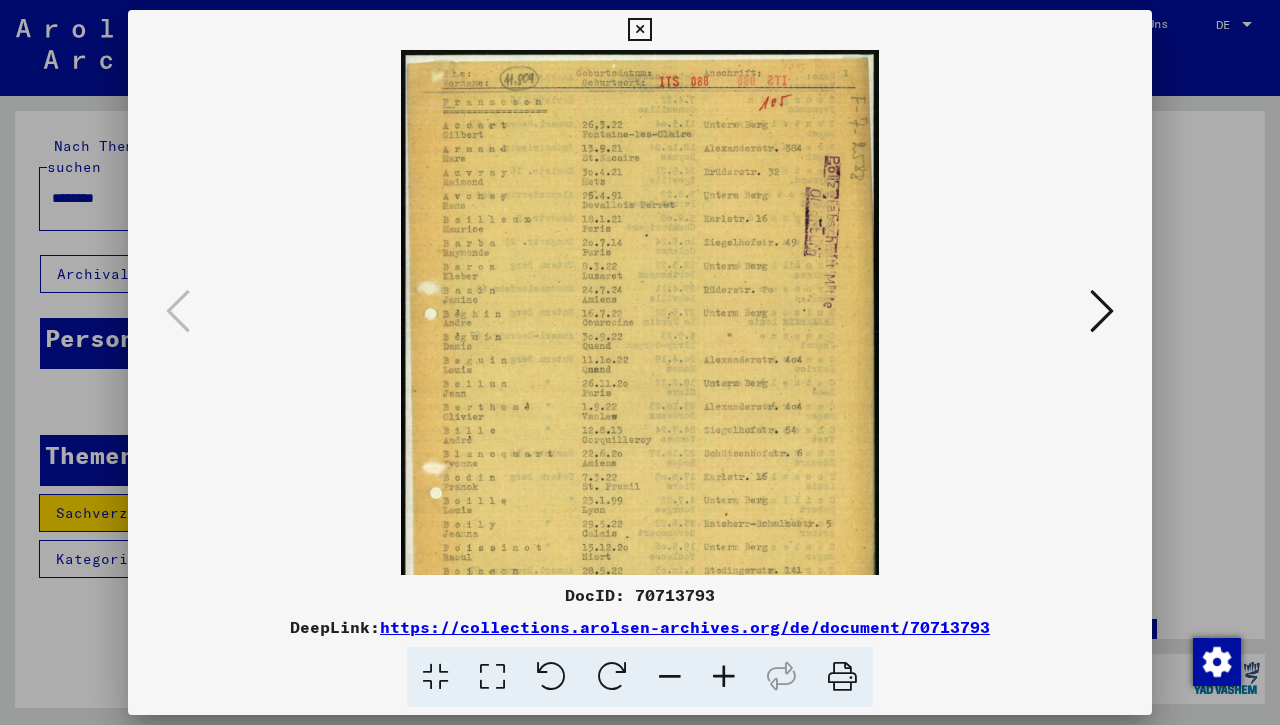 click at bounding box center (724, 677) 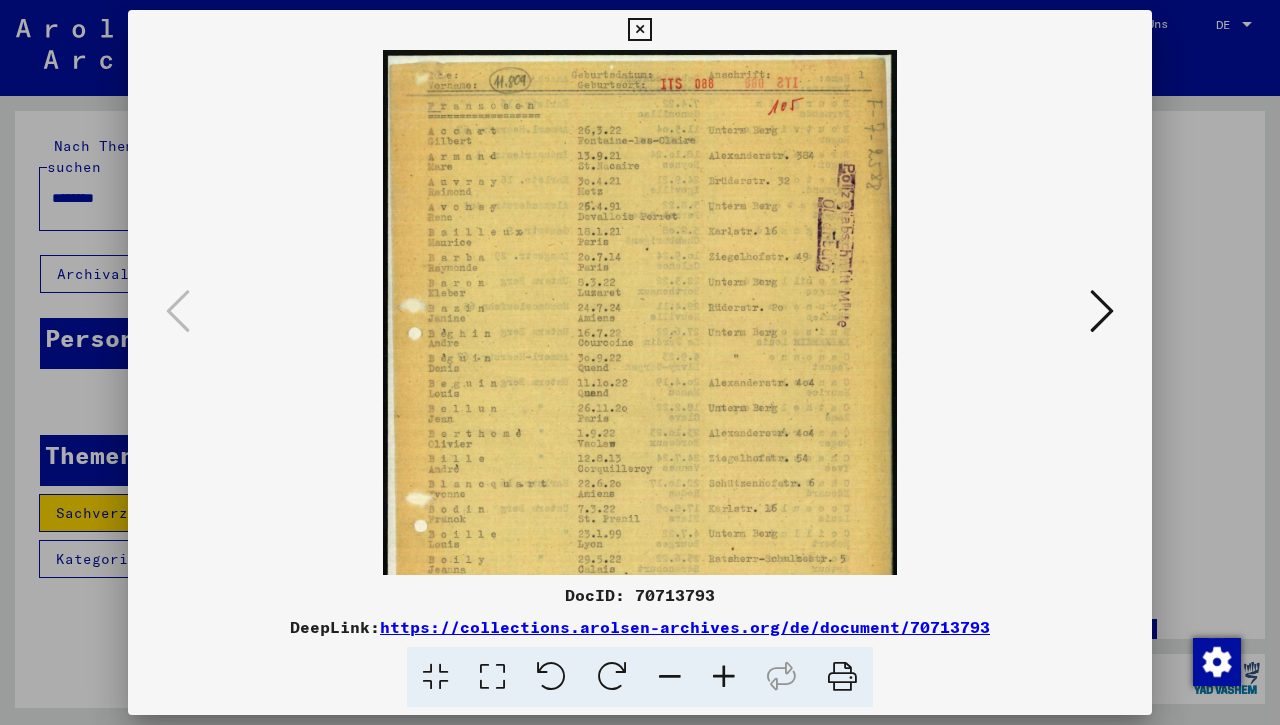 click at bounding box center (724, 677) 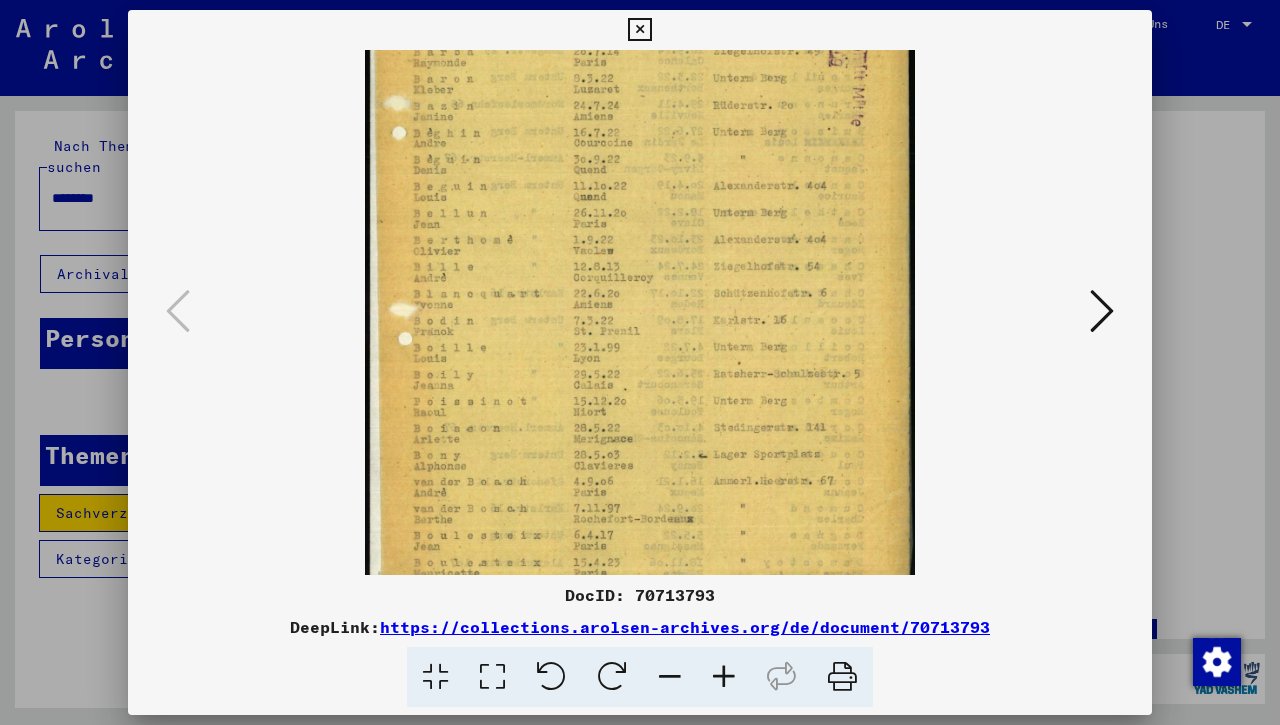 scroll, scrollTop: 222, scrollLeft: 0, axis: vertical 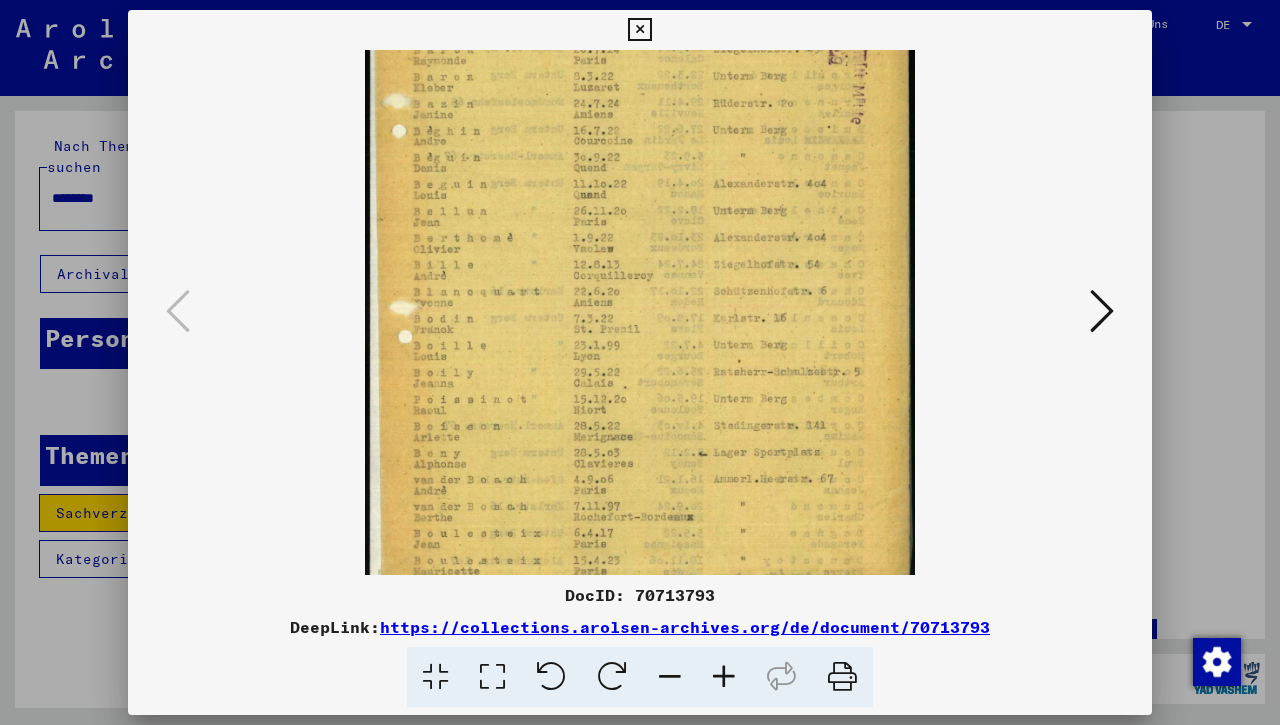 drag, startPoint x: 515, startPoint y: 327, endPoint x: 566, endPoint y: 146, distance: 188.04787 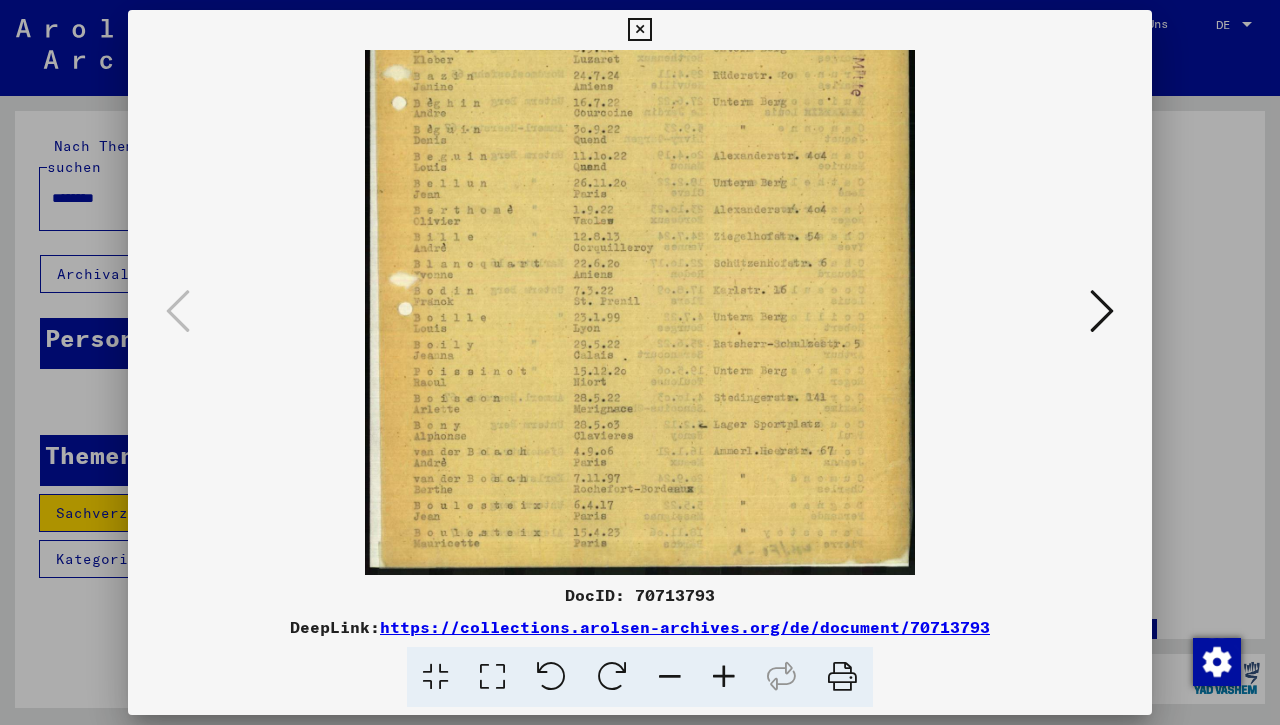 drag, startPoint x: 536, startPoint y: 331, endPoint x: 554, endPoint y: 241, distance: 91.78235 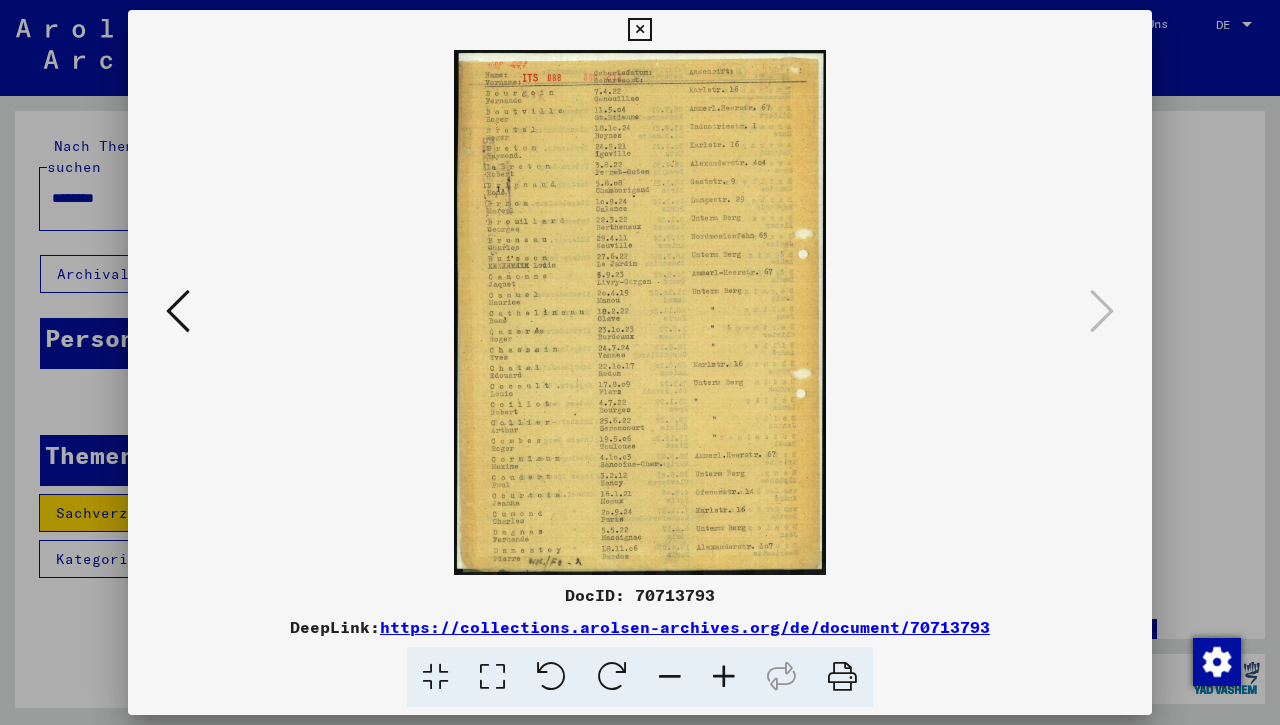 scroll, scrollTop: 0, scrollLeft: 0, axis: both 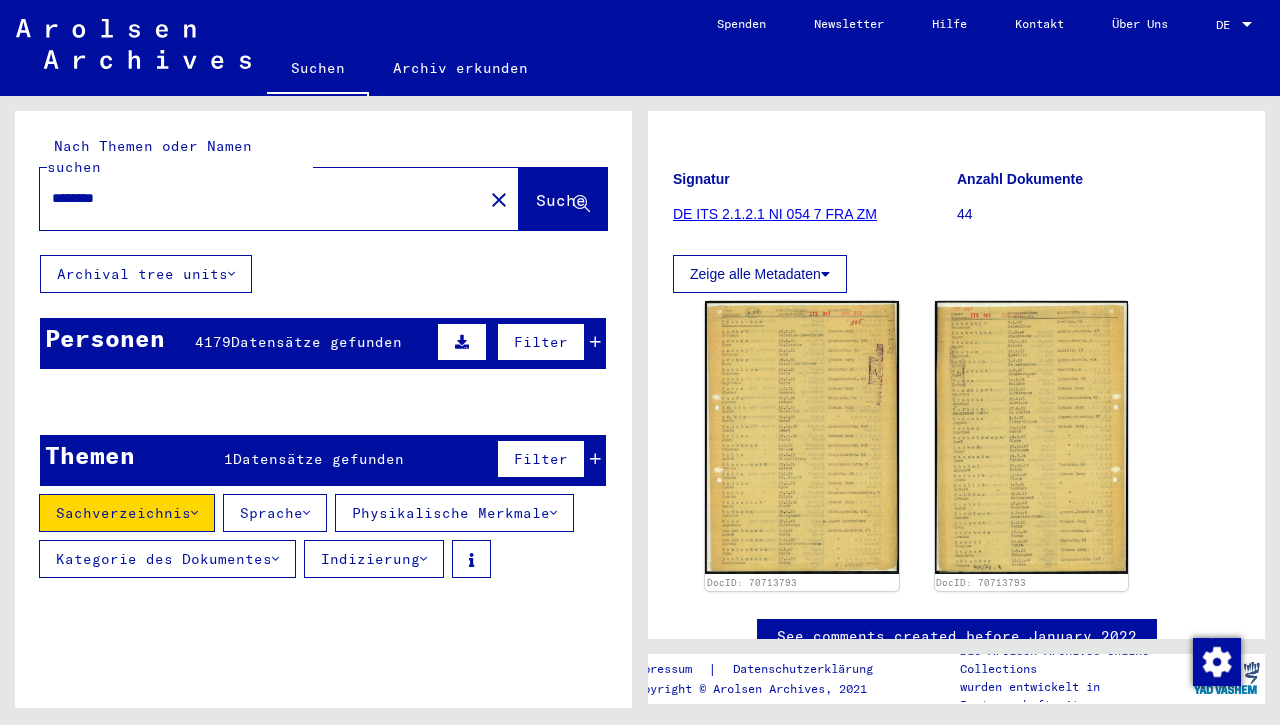 click on "Zeige alle Metadaten" at bounding box center (760, 274) 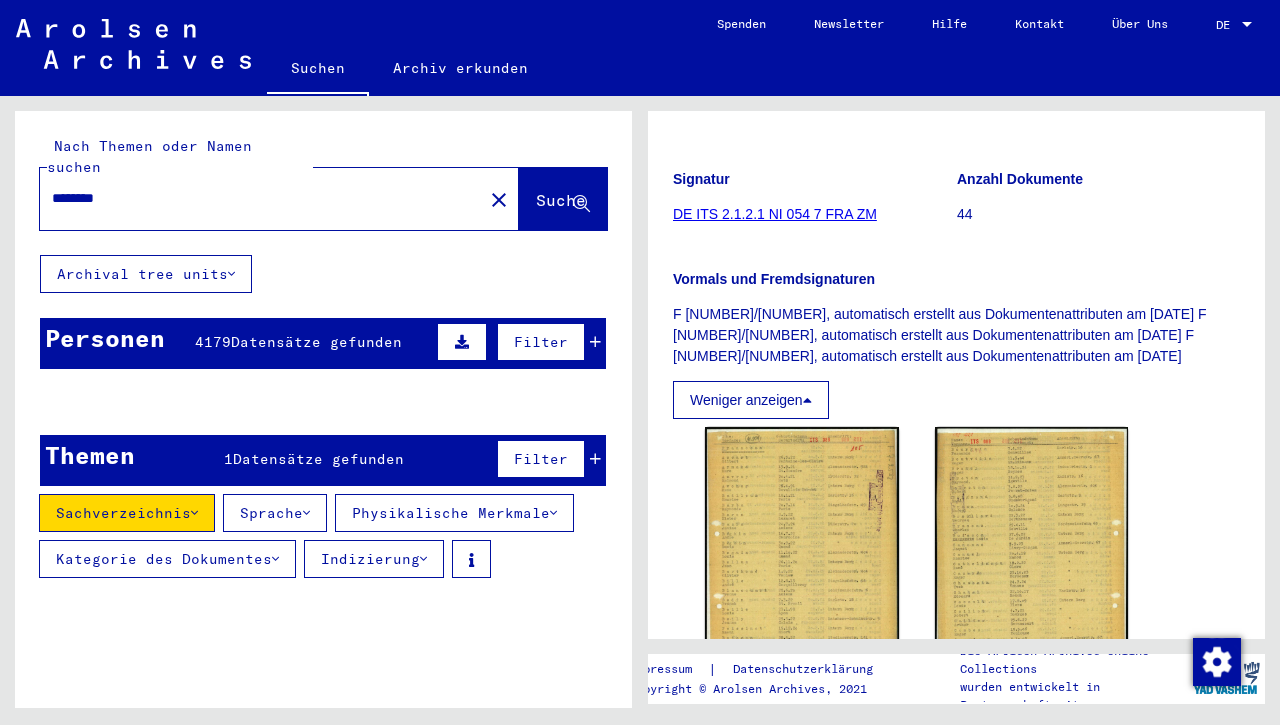 click on "F [NUMBER]/[NUMBER], automatisch erstellt aus Dokumentenattributen am [DATE]
F [NUMBER]/[NUMBER], automatisch erstellt aus Dokumentenattributen am [DATE]
F [NUMBER]/[NUMBER], automatisch erstellt aus Dokumentenattributen am [DATE] Weniger anzeigen" at bounding box center [956, 332] 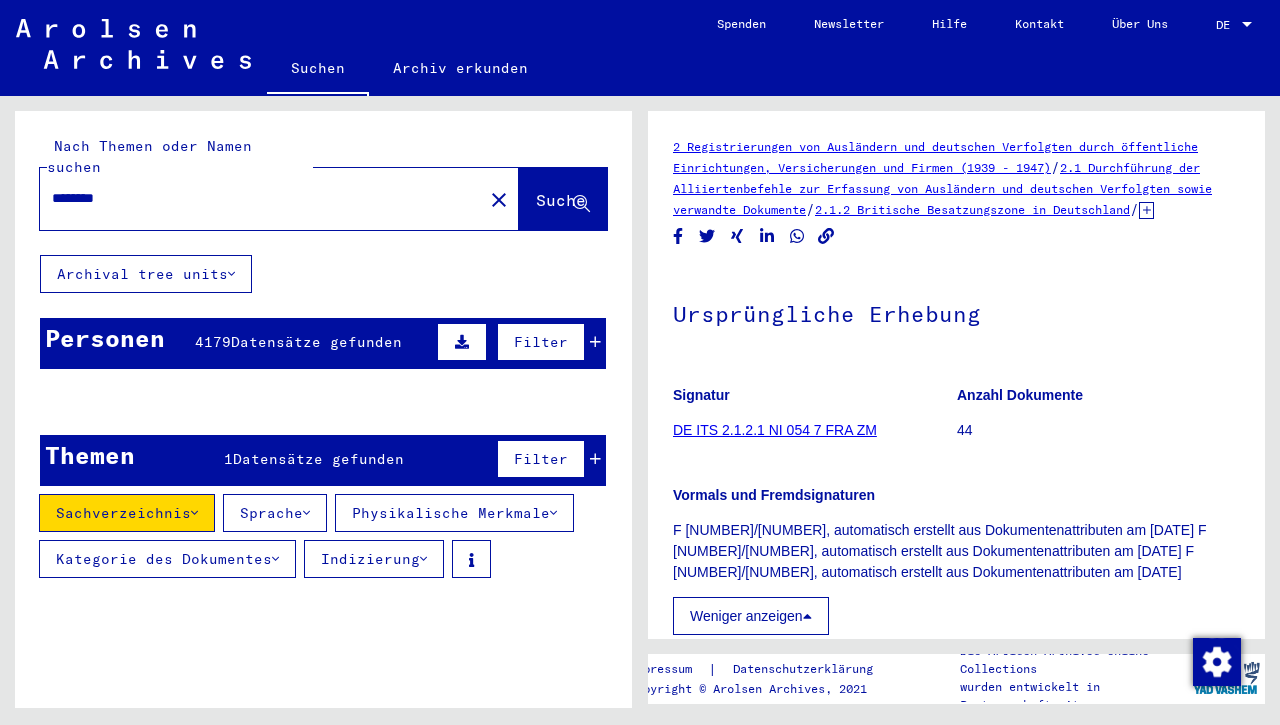 scroll, scrollTop: 540, scrollLeft: 0, axis: vertical 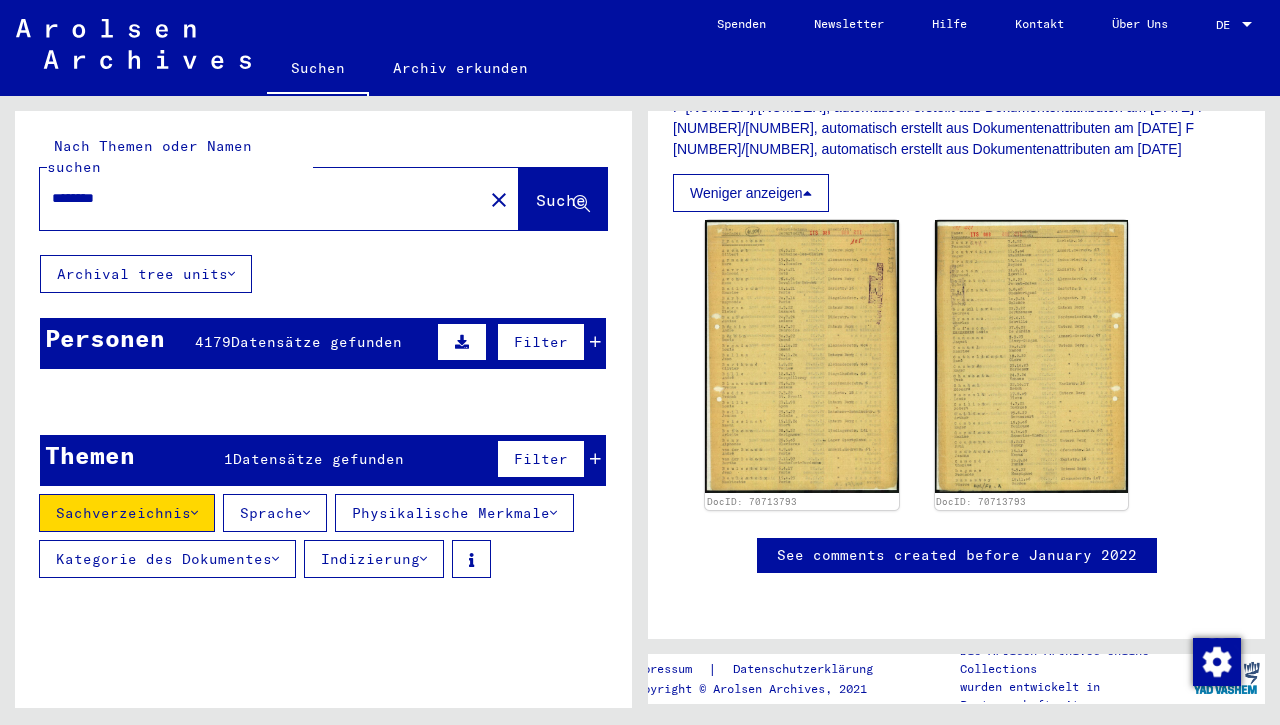 click on "Filter" at bounding box center [541, 459] 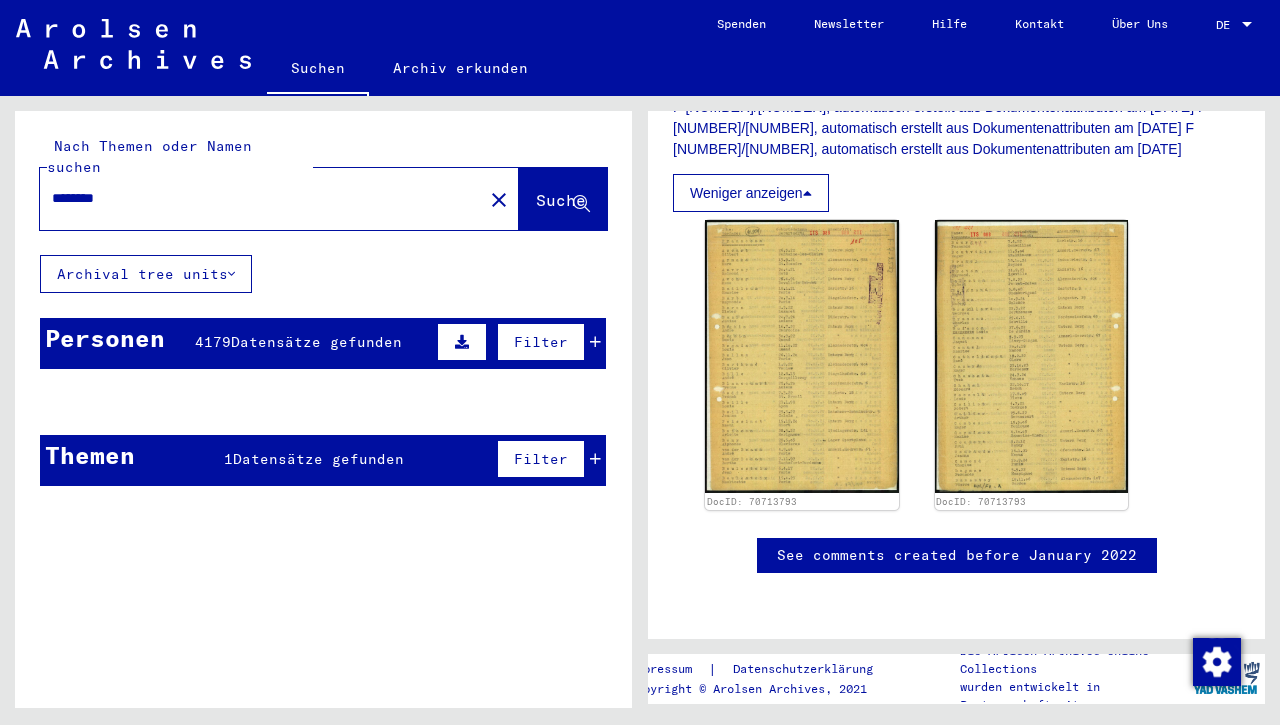 click at bounding box center [548, 450] 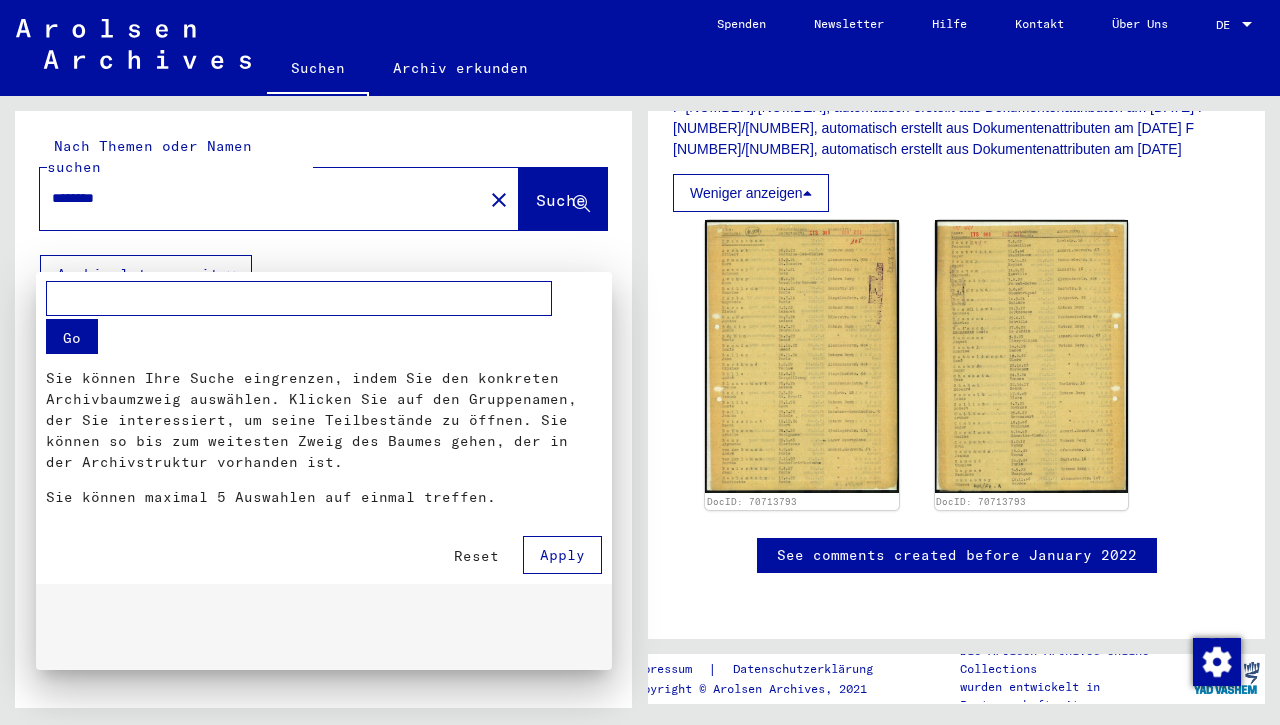 click at bounding box center [640, 362] 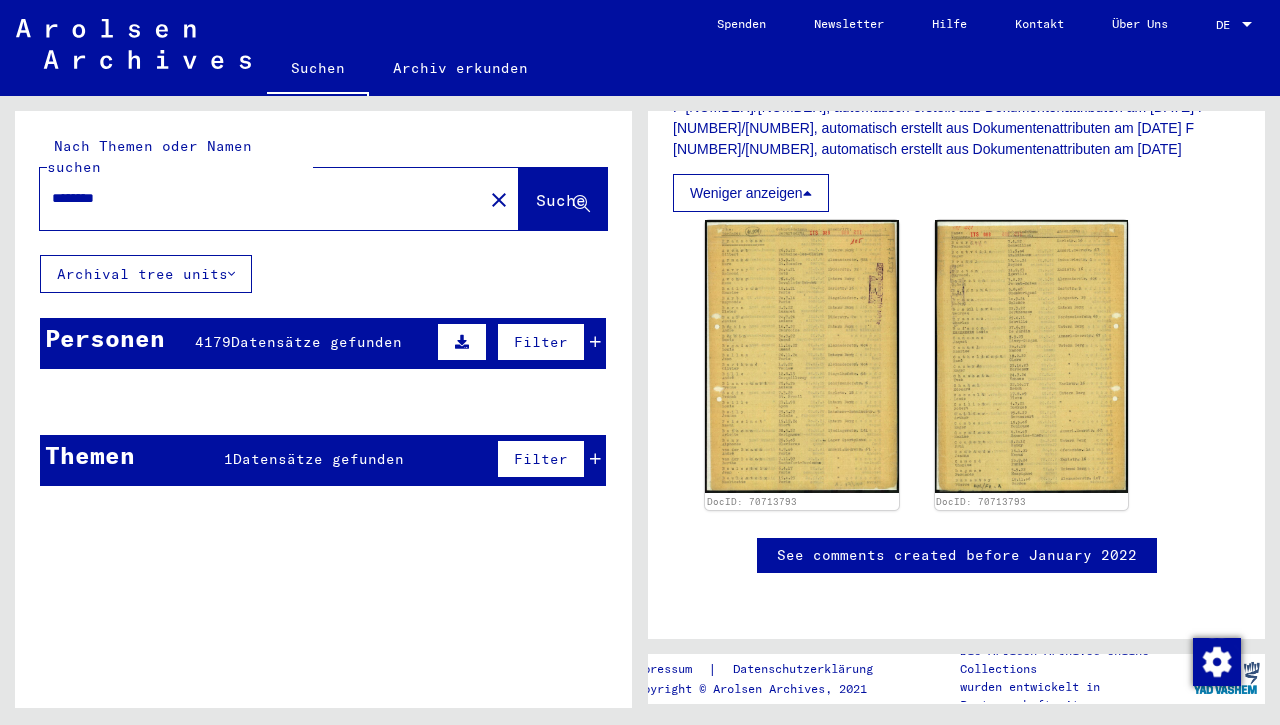 click on "[FIRST]" at bounding box center [176, 450] 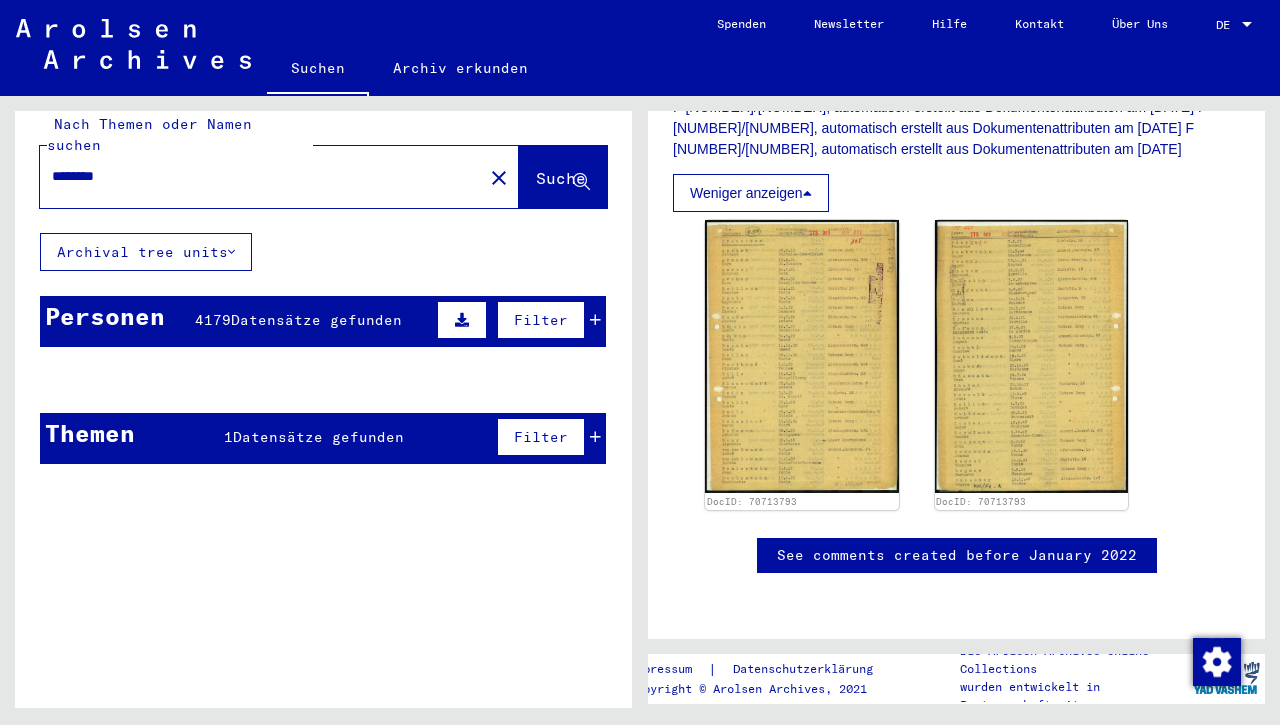 scroll, scrollTop: 0, scrollLeft: 0, axis: both 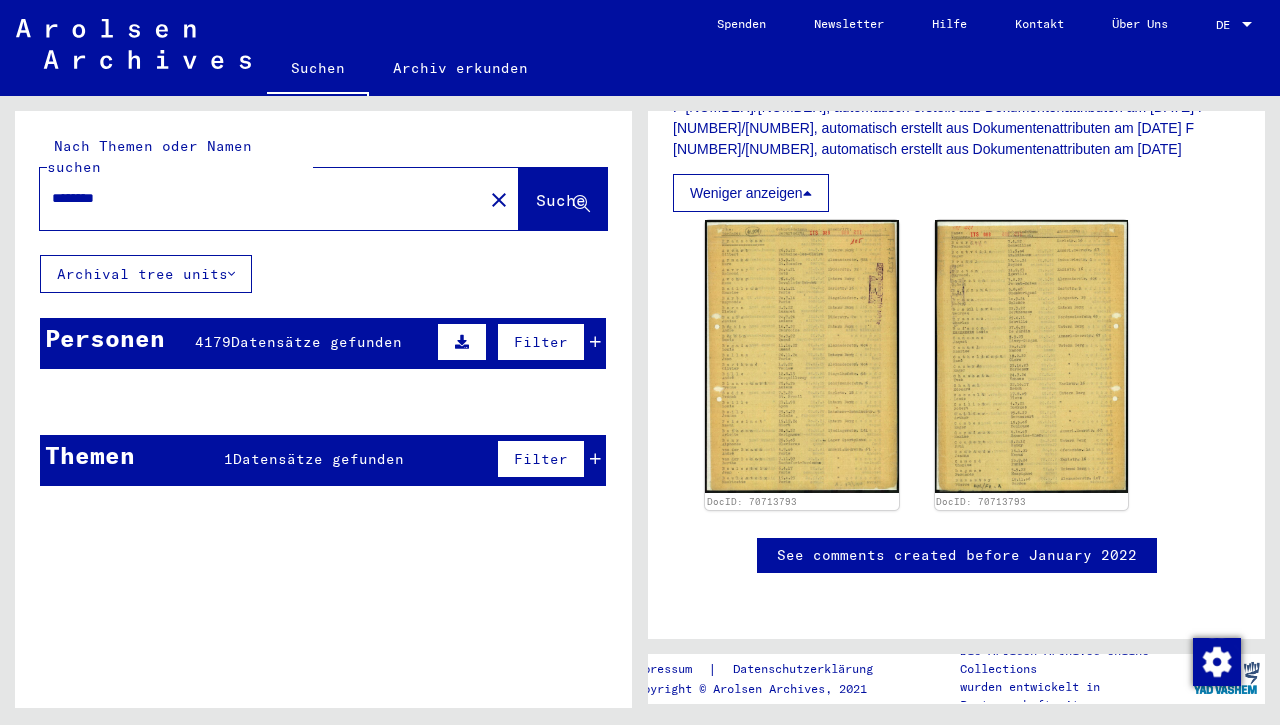 click at bounding box center [807, 193] 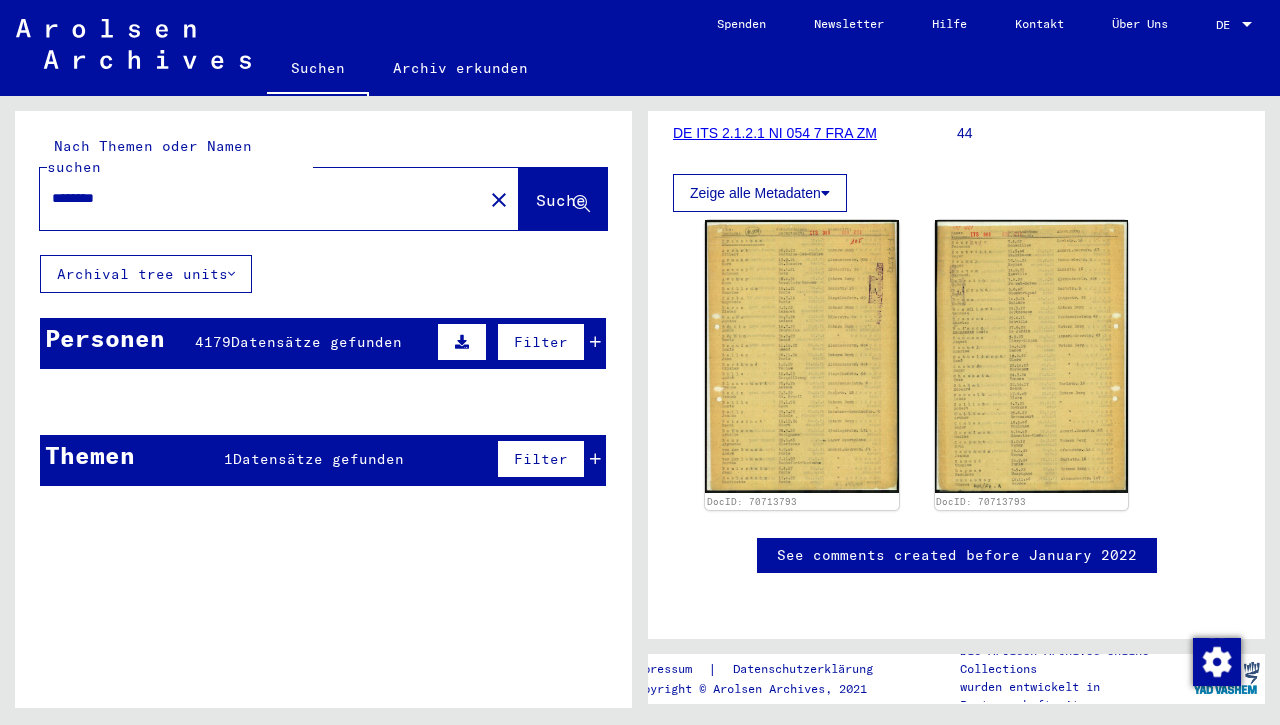 scroll, scrollTop: 358, scrollLeft: 0, axis: vertical 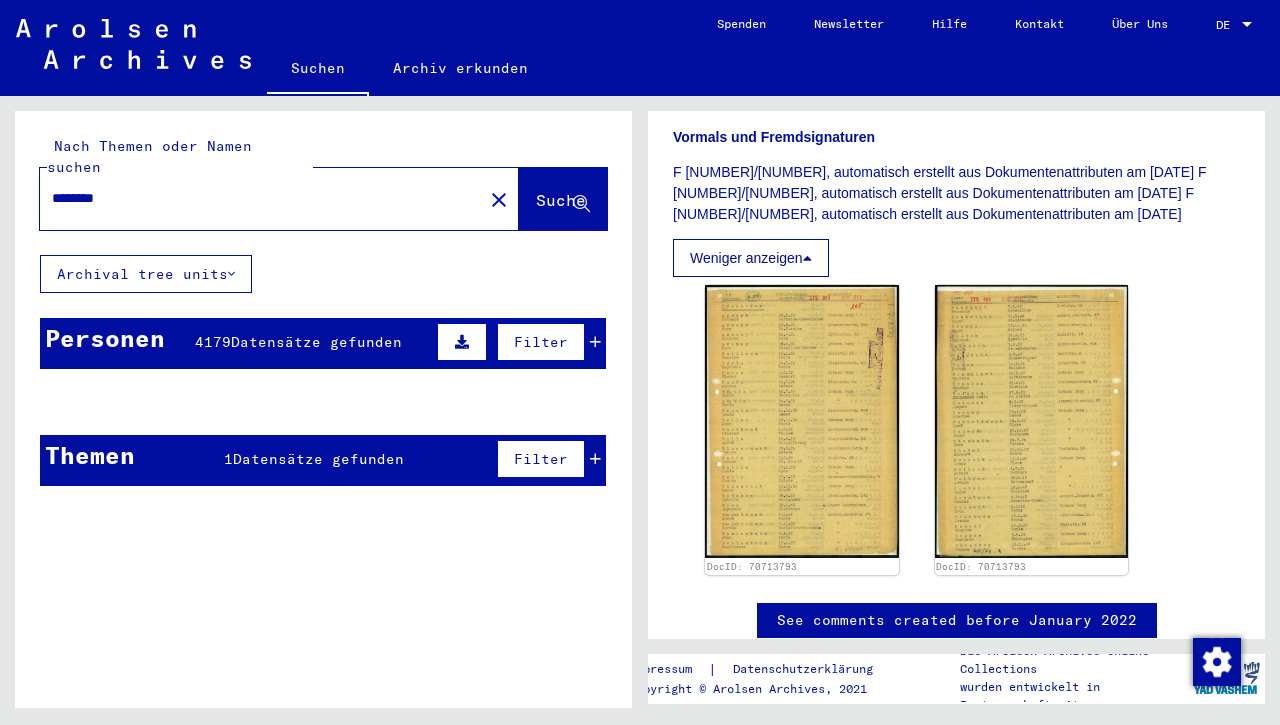 click on "Weniger anzeigen" at bounding box center (751, 258) 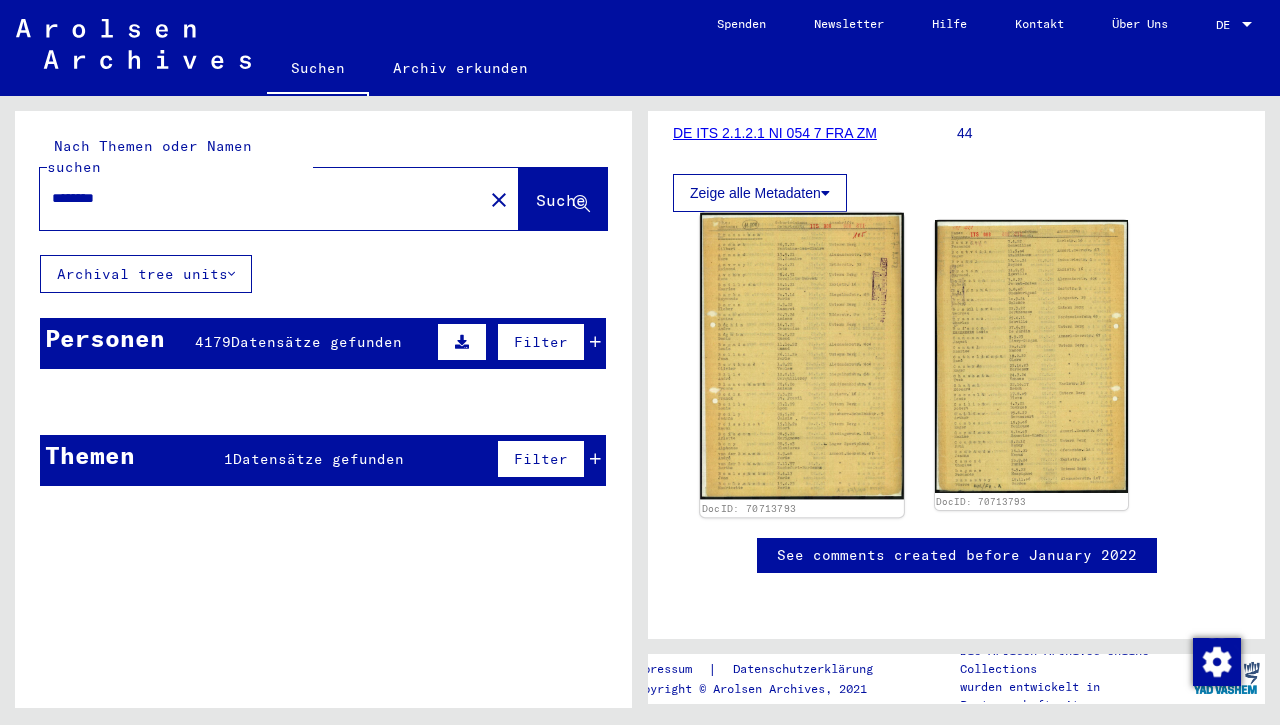 click at bounding box center [801, 356] 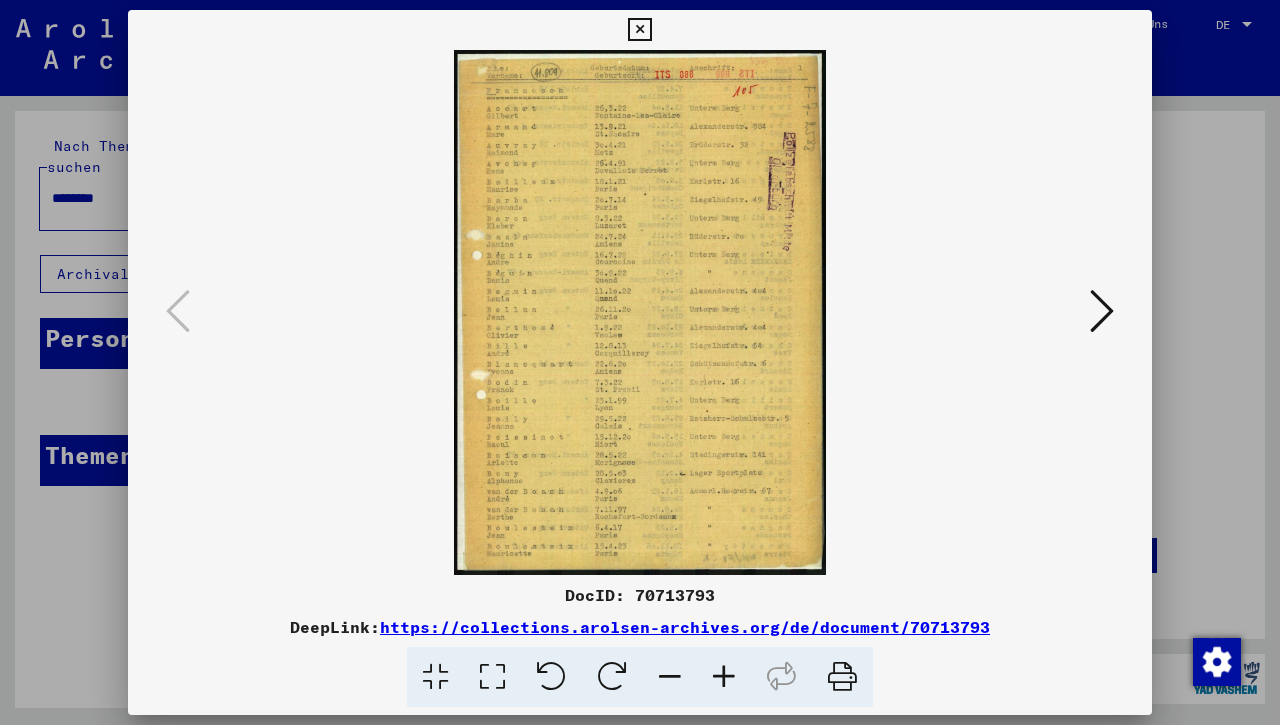 click at bounding box center (724, 677) 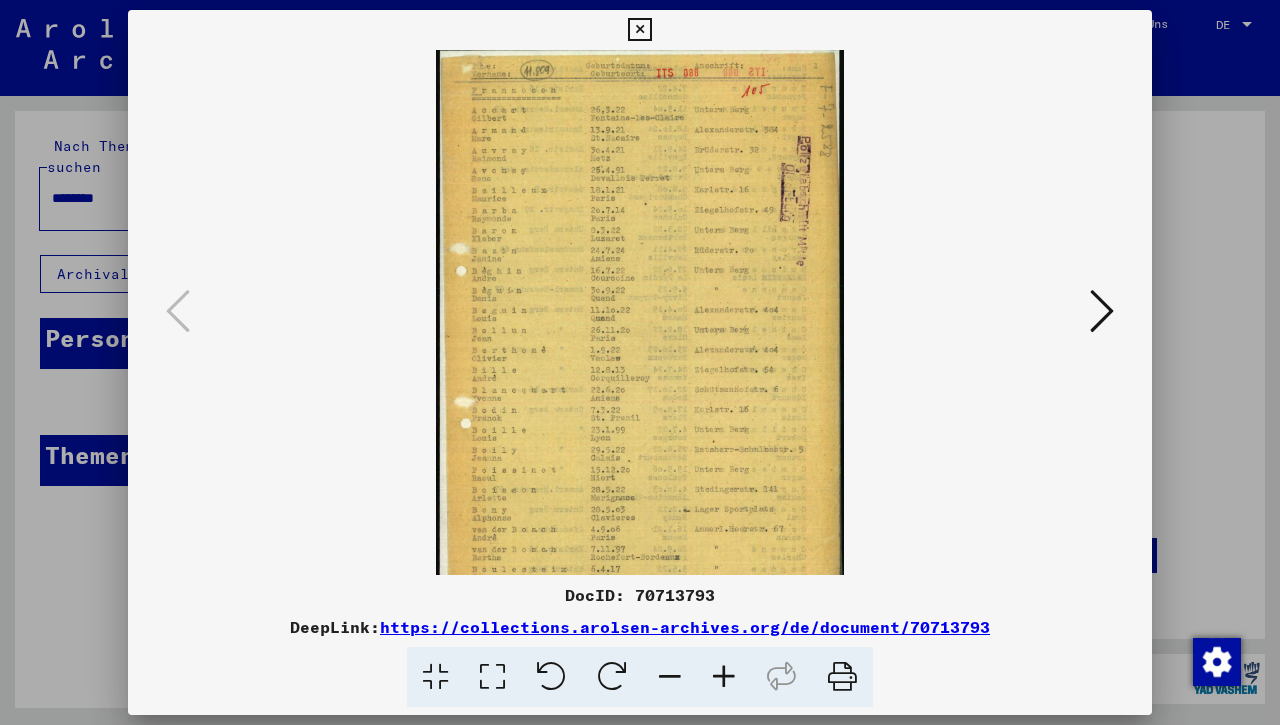 scroll, scrollTop: 0, scrollLeft: 0, axis: both 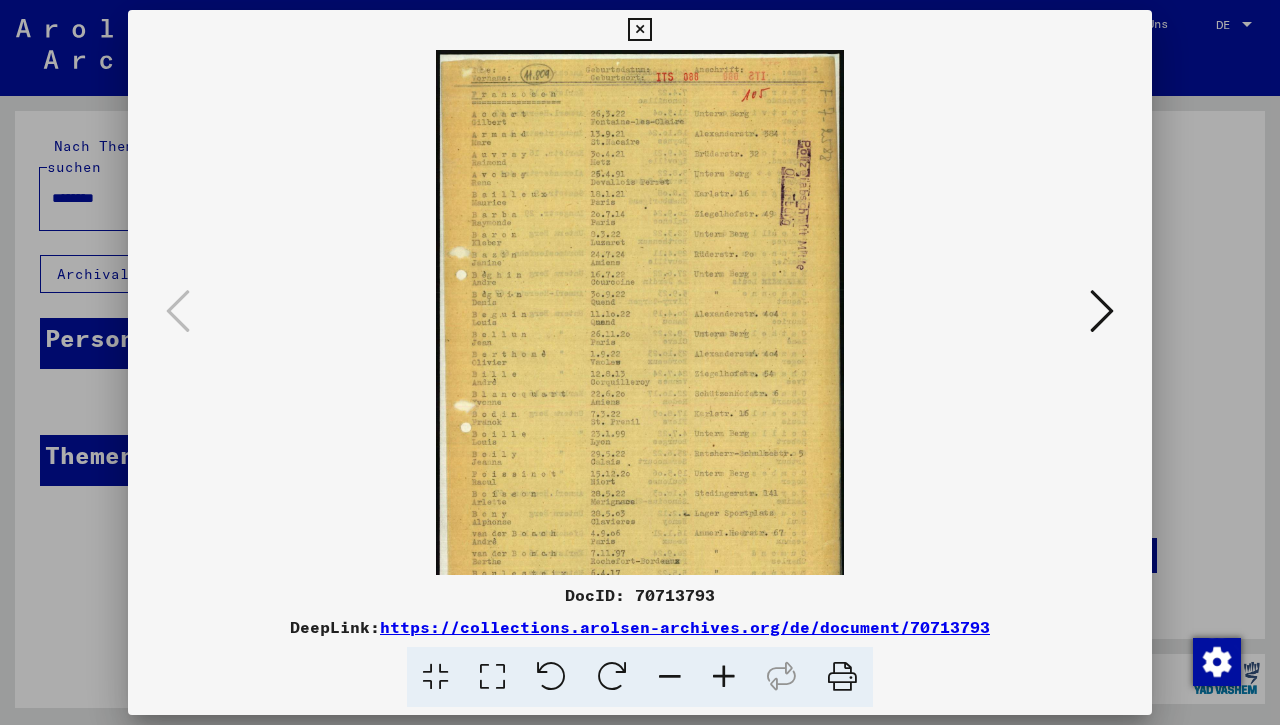 drag, startPoint x: 539, startPoint y: 458, endPoint x: 527, endPoint y: 375, distance: 83.86298 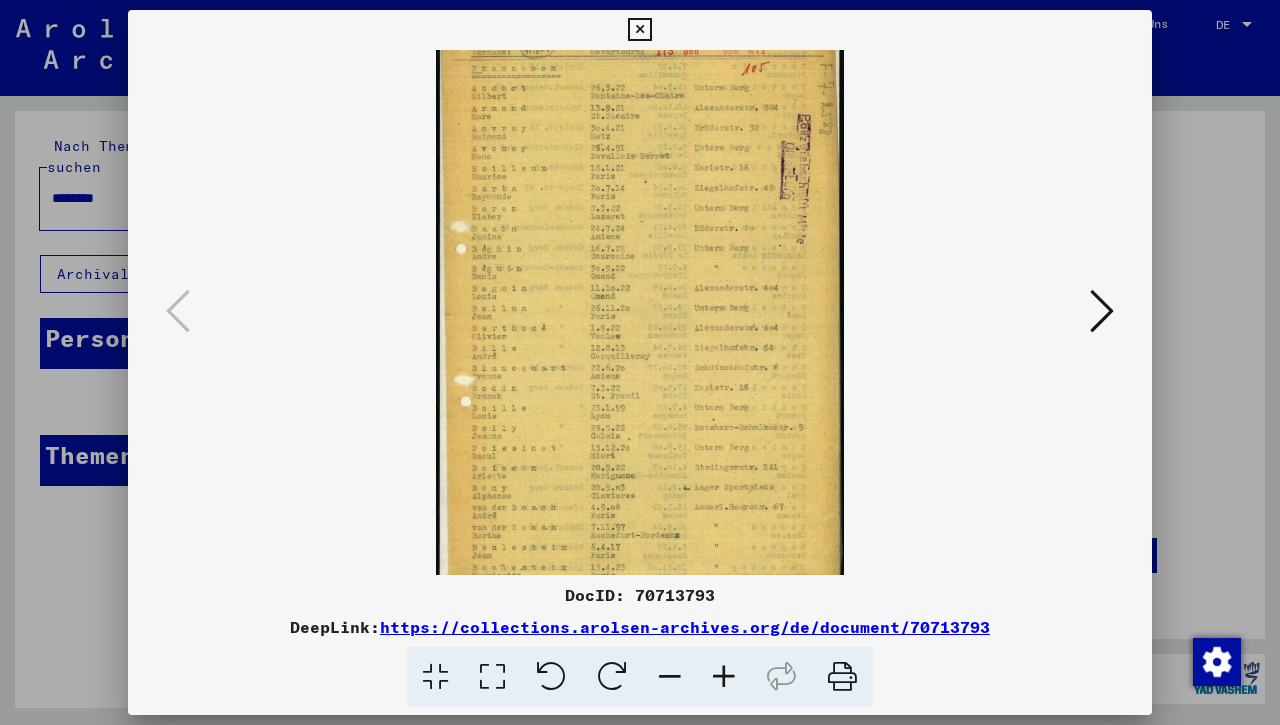 click at bounding box center [639, 311] 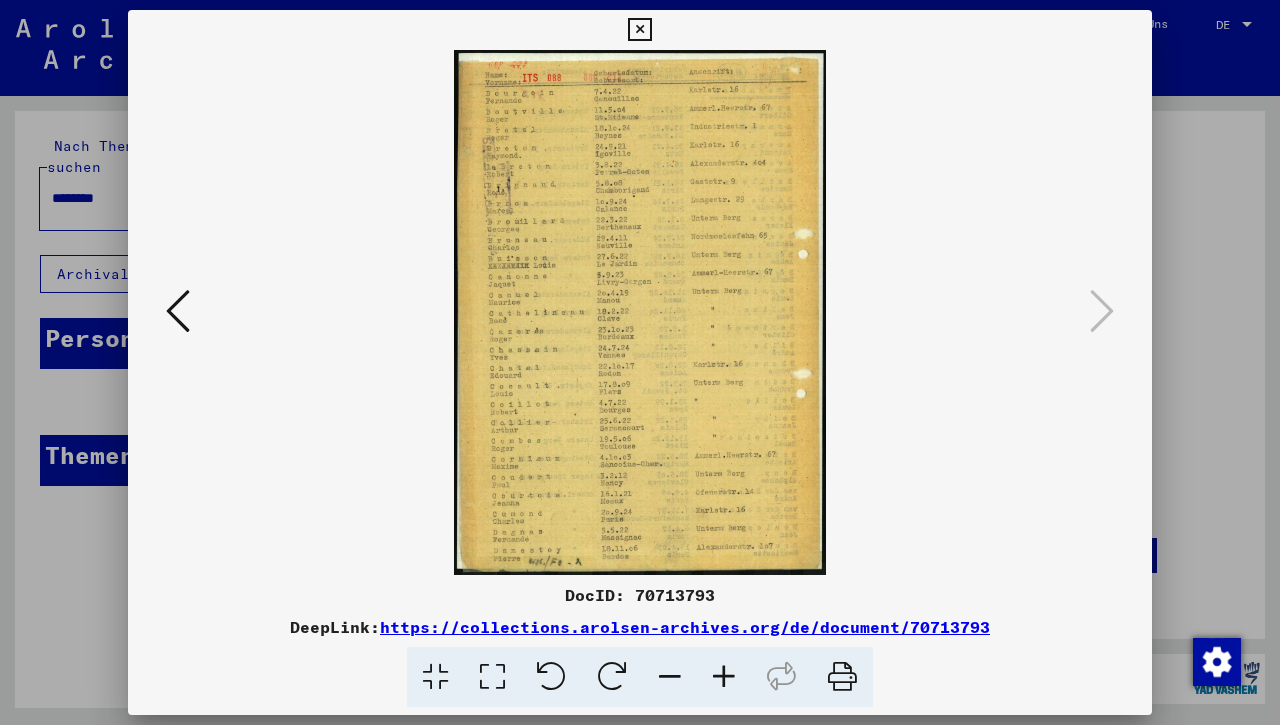 scroll, scrollTop: 0, scrollLeft: 0, axis: both 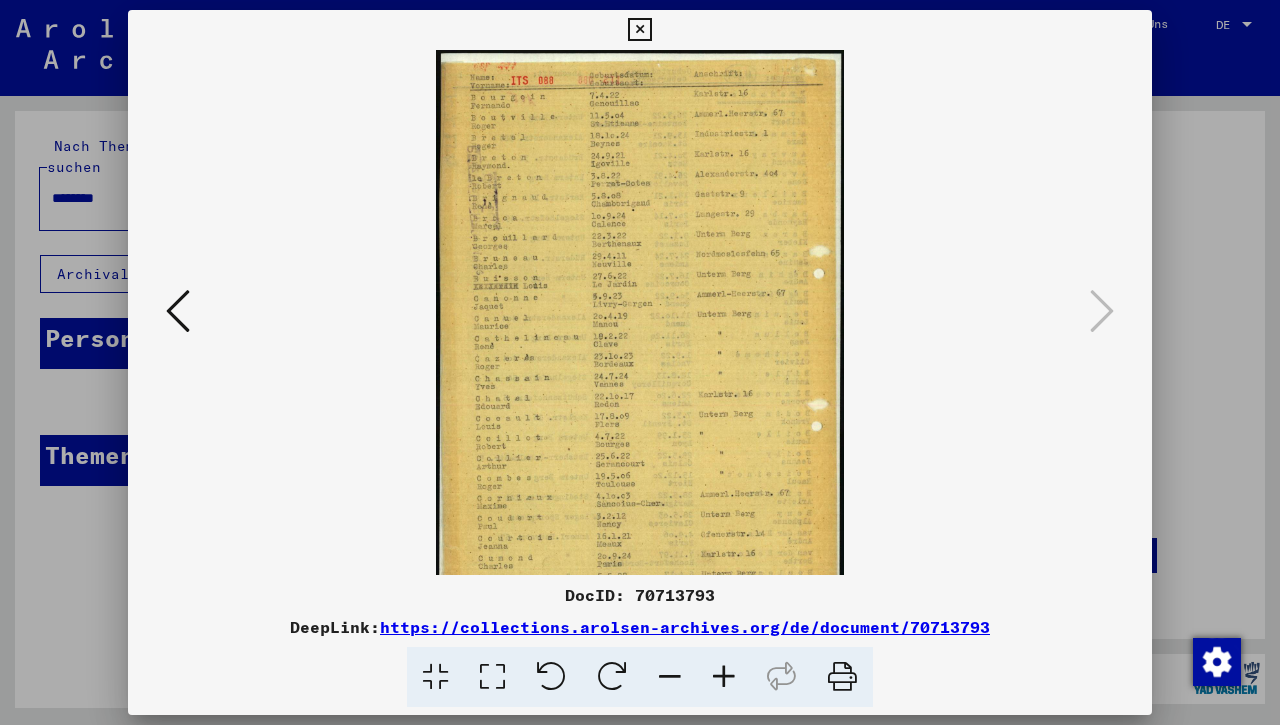 drag, startPoint x: 580, startPoint y: 485, endPoint x: 676, endPoint y: 357, distance: 160 